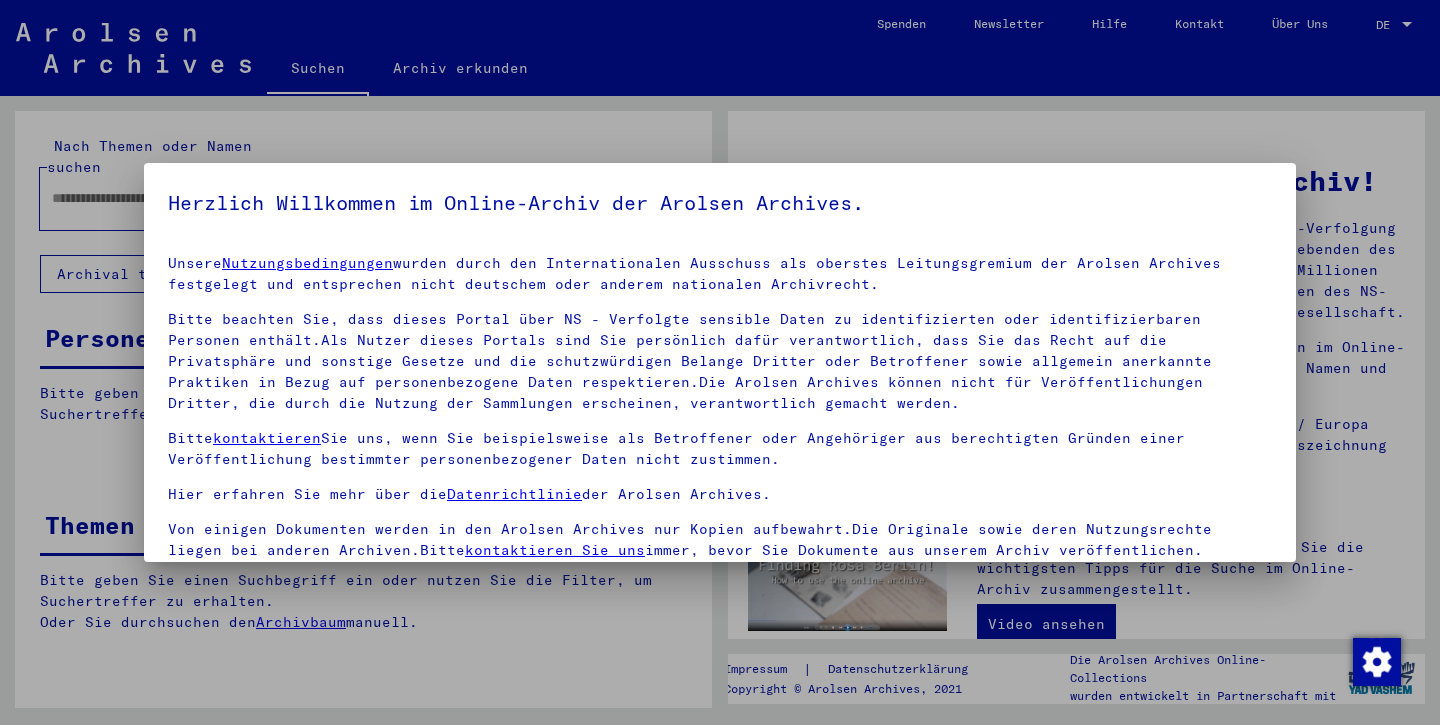 scroll, scrollTop: 0, scrollLeft: 0, axis: both 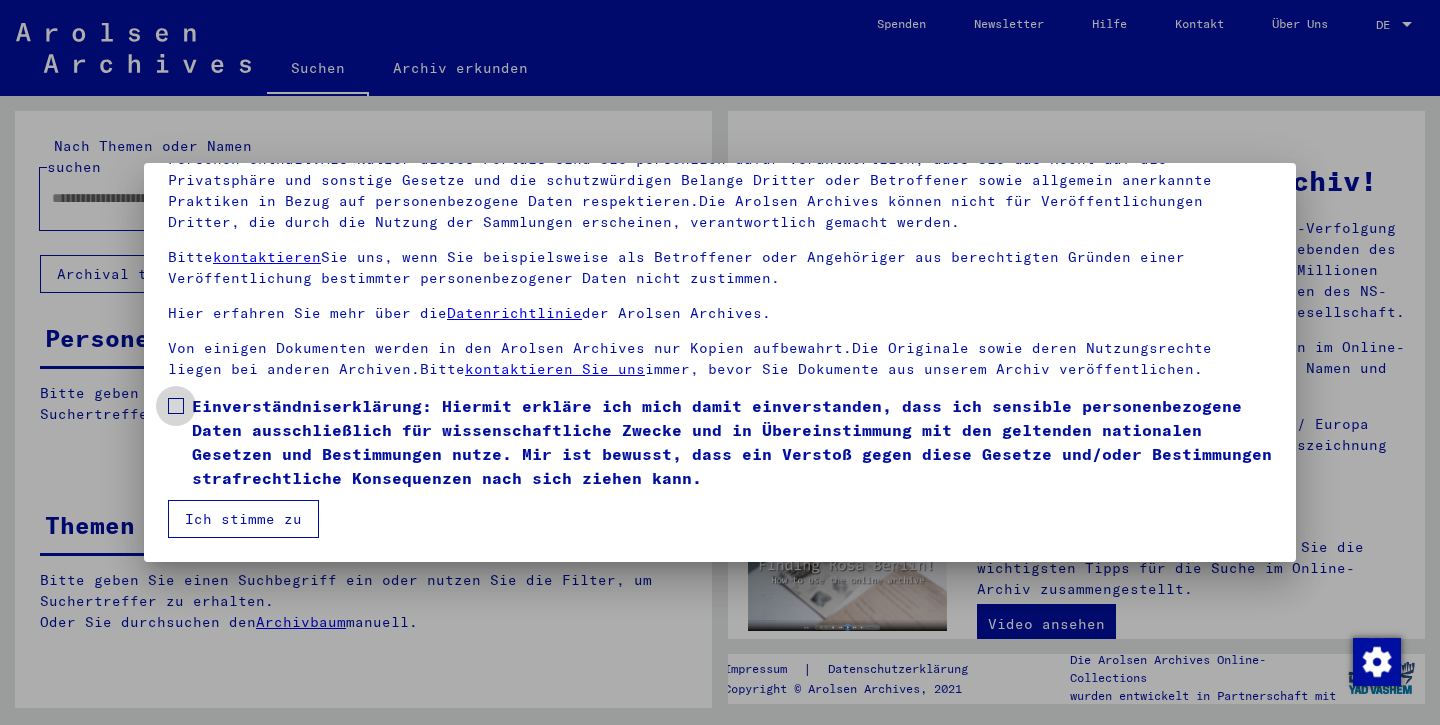 click at bounding box center (176, 406) 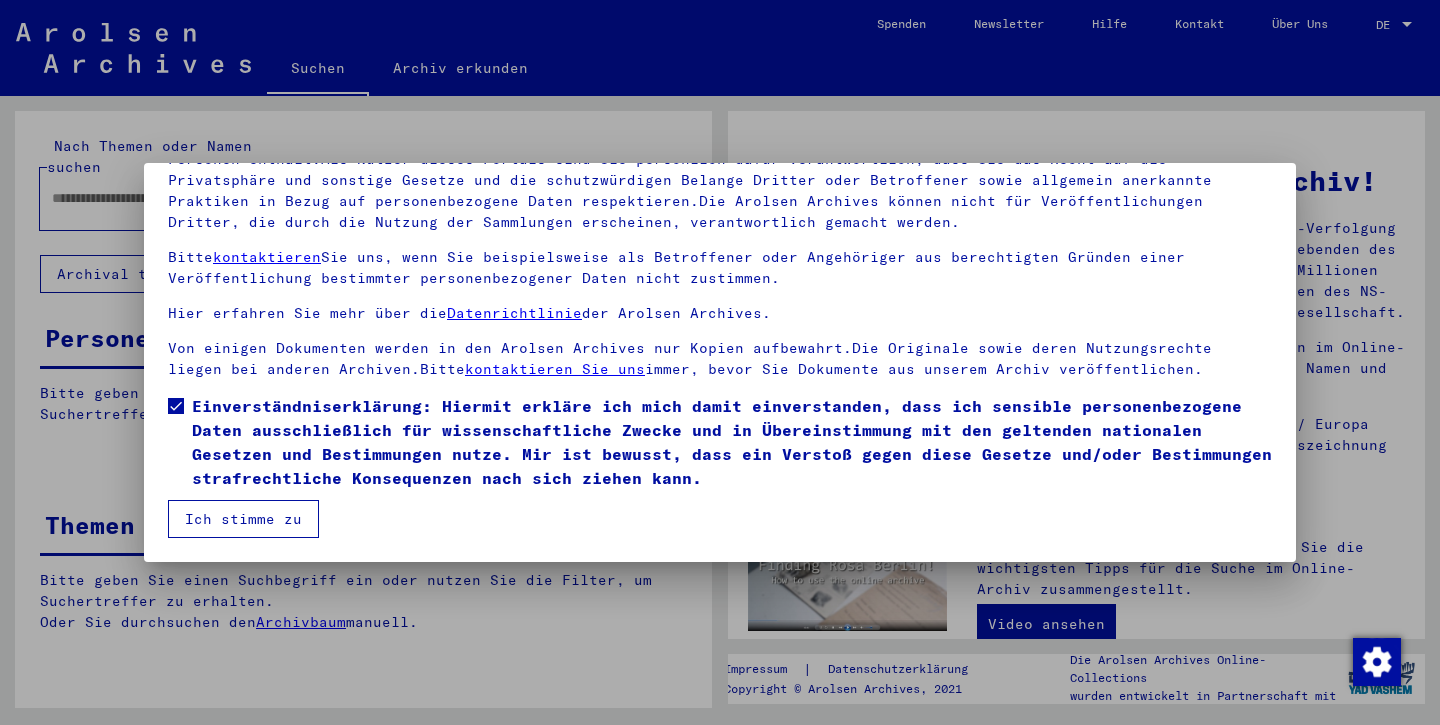 click on "Ich stimme zu" at bounding box center (243, 519) 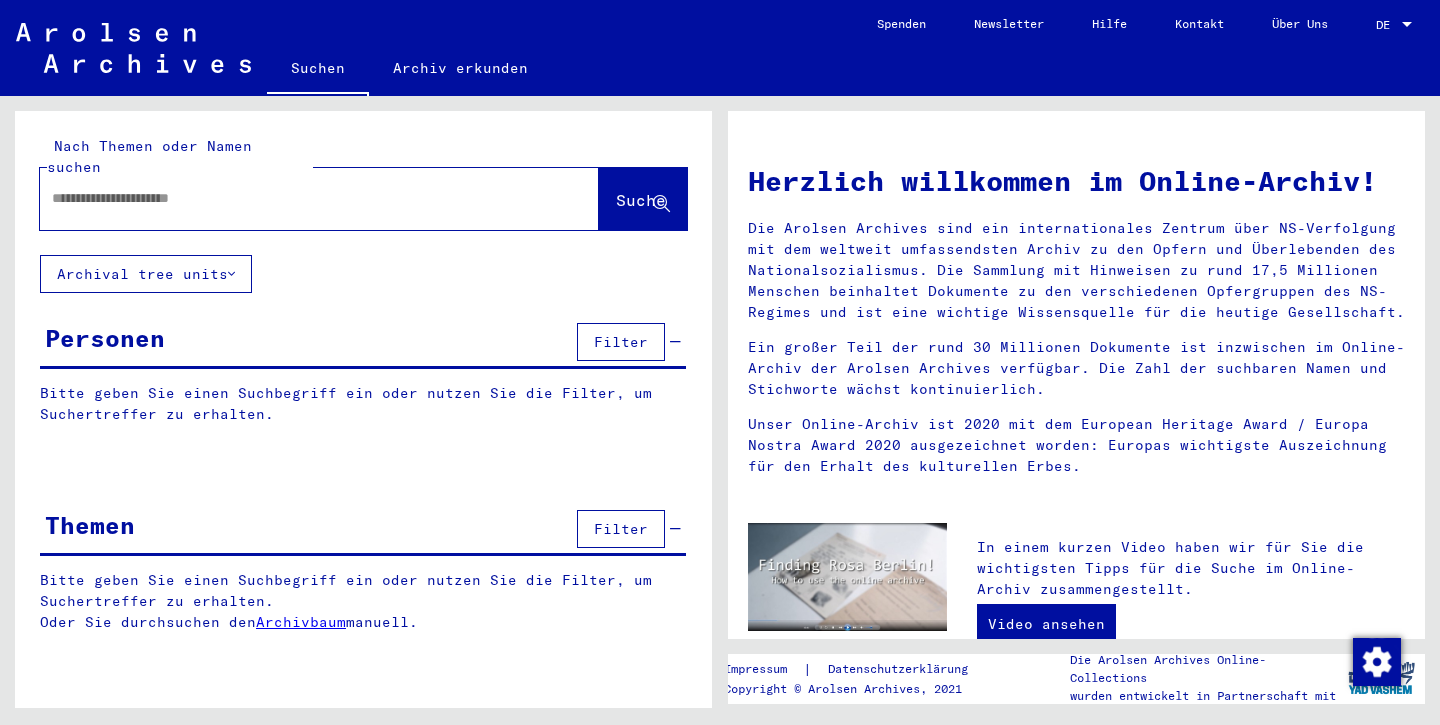 click at bounding box center [295, 198] 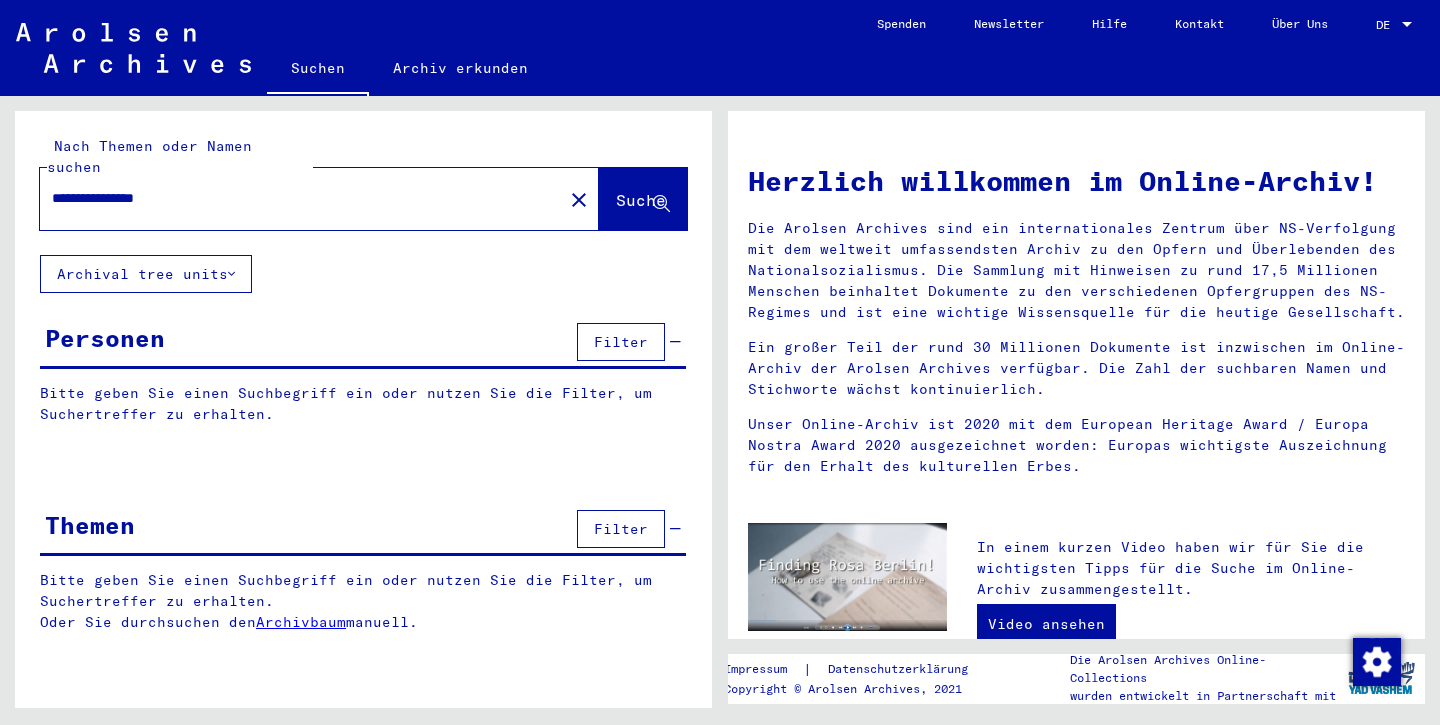 type on "**********" 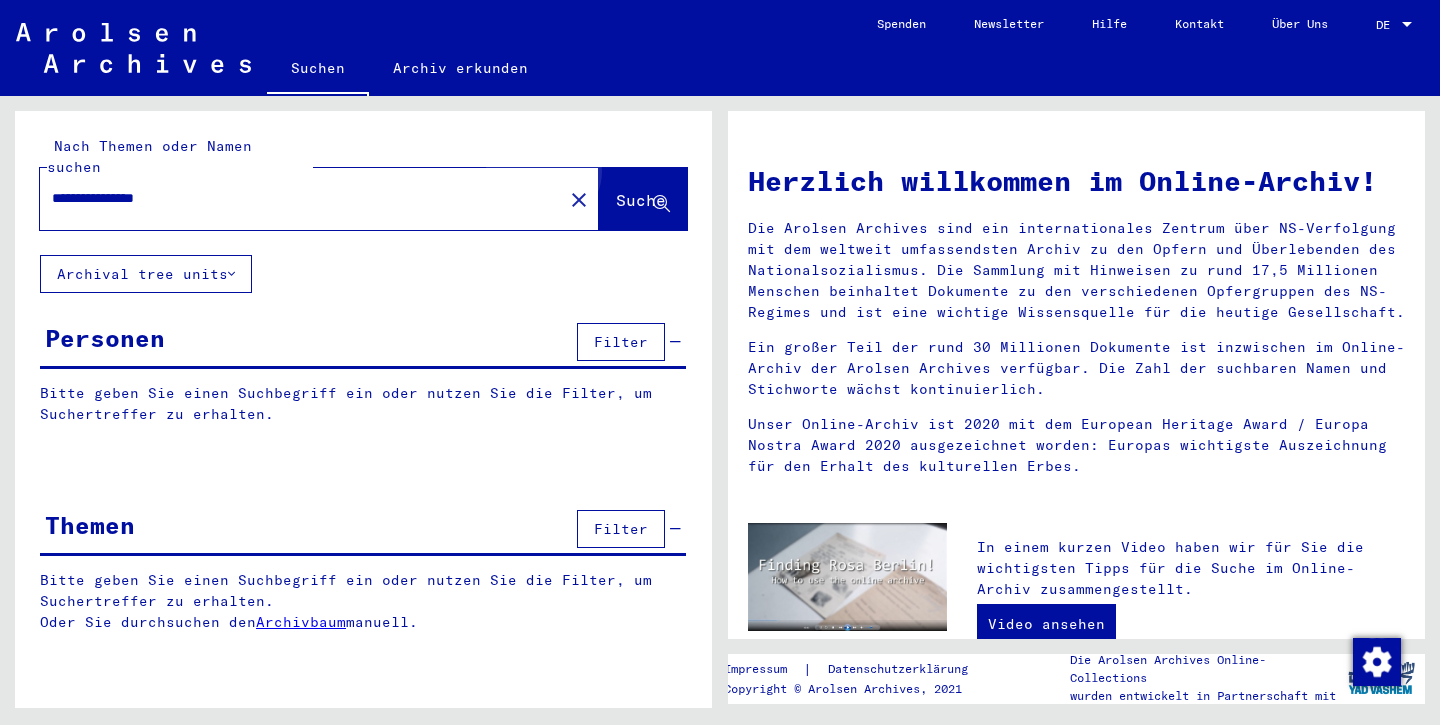 click on "Suche" 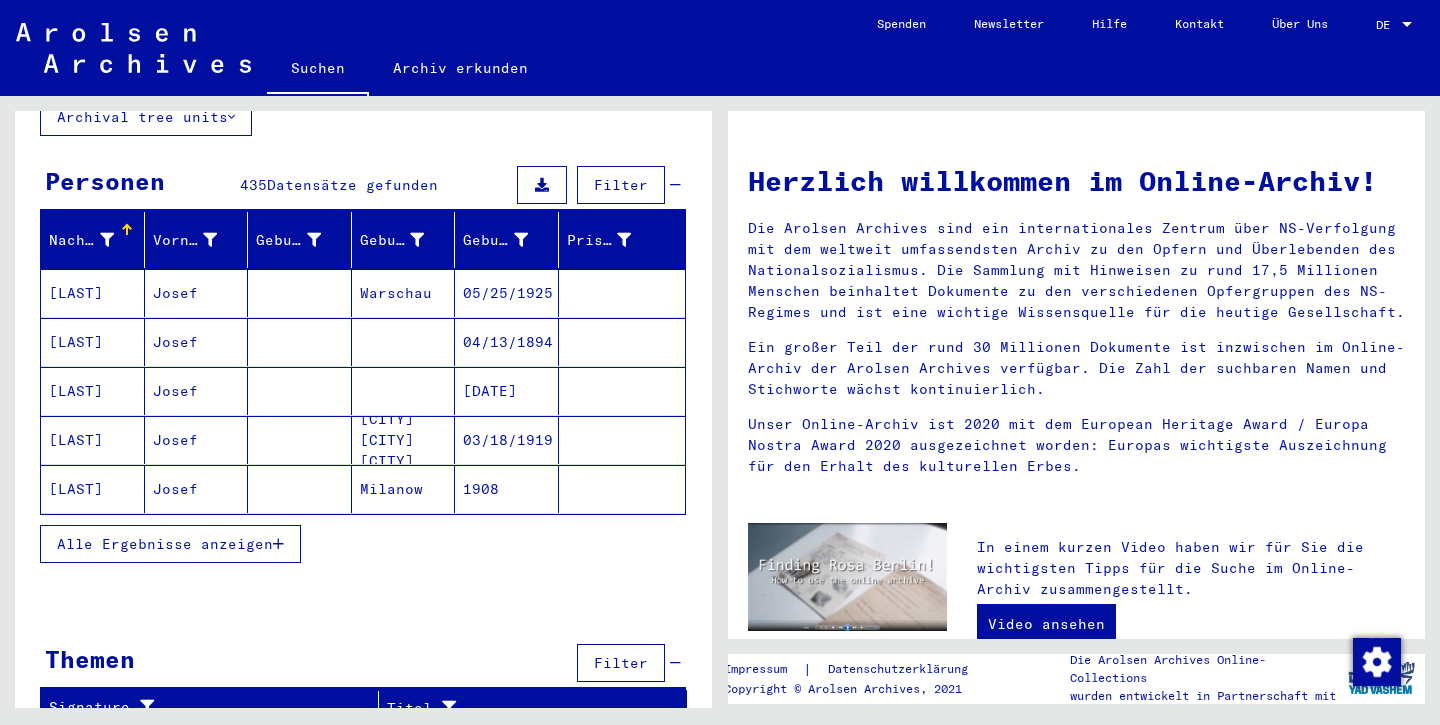 scroll, scrollTop: 156, scrollLeft: 0, axis: vertical 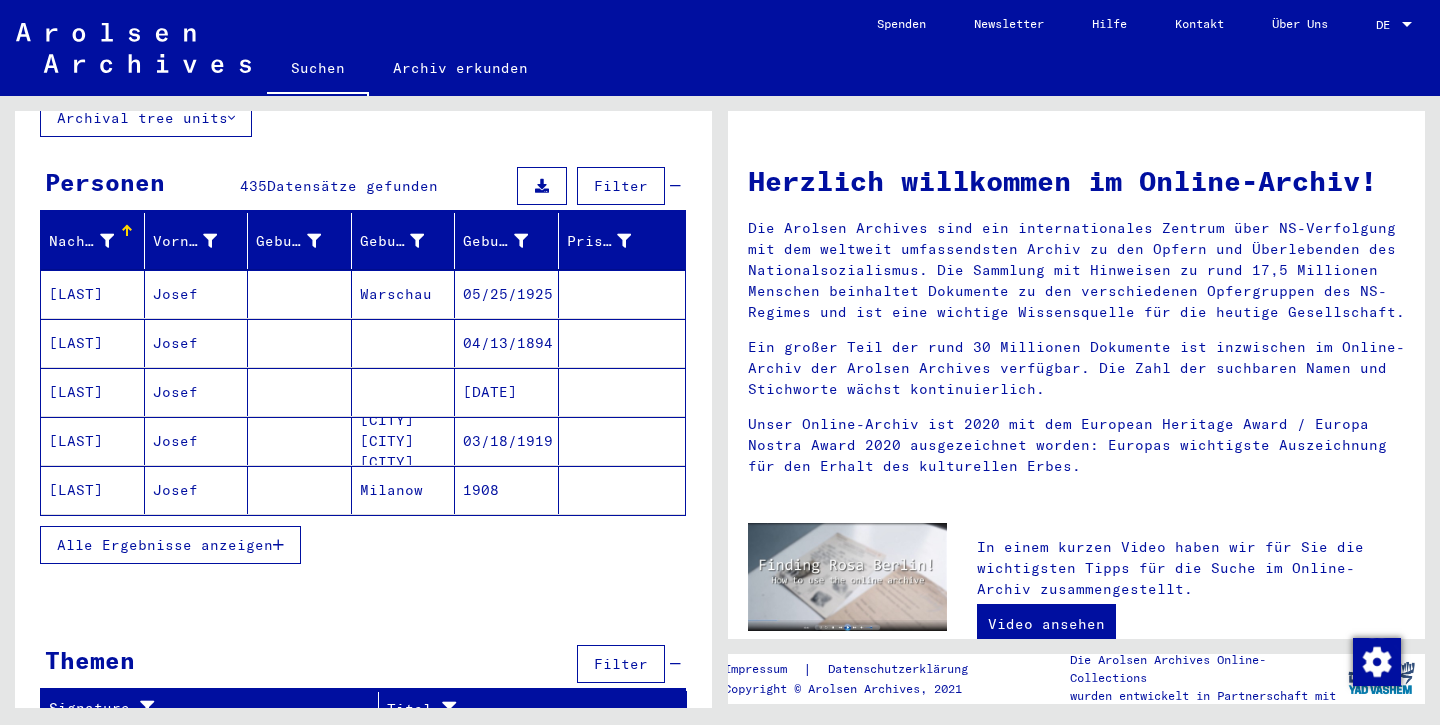 click on "Alle Ergebnisse anzeigen" at bounding box center (165, 545) 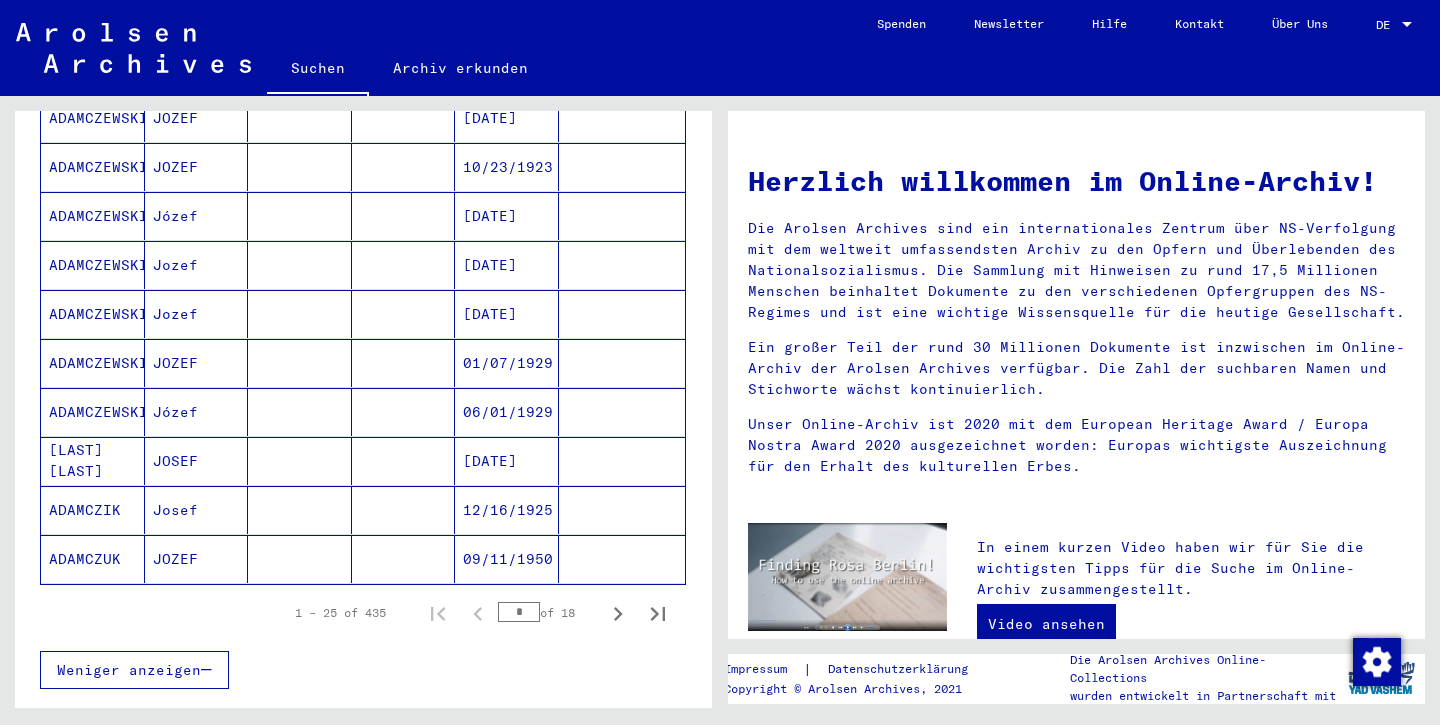 scroll, scrollTop: 1075, scrollLeft: 0, axis: vertical 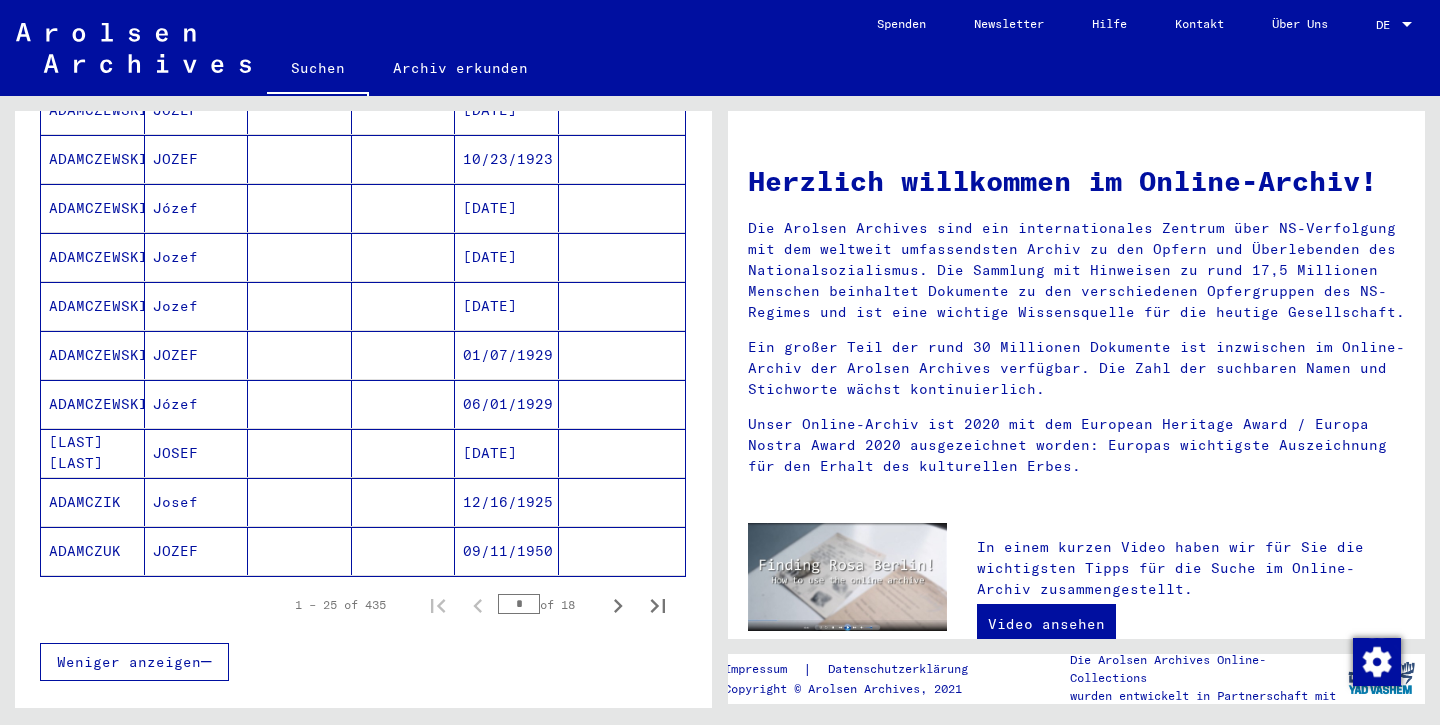click on "*" at bounding box center [519, 604] 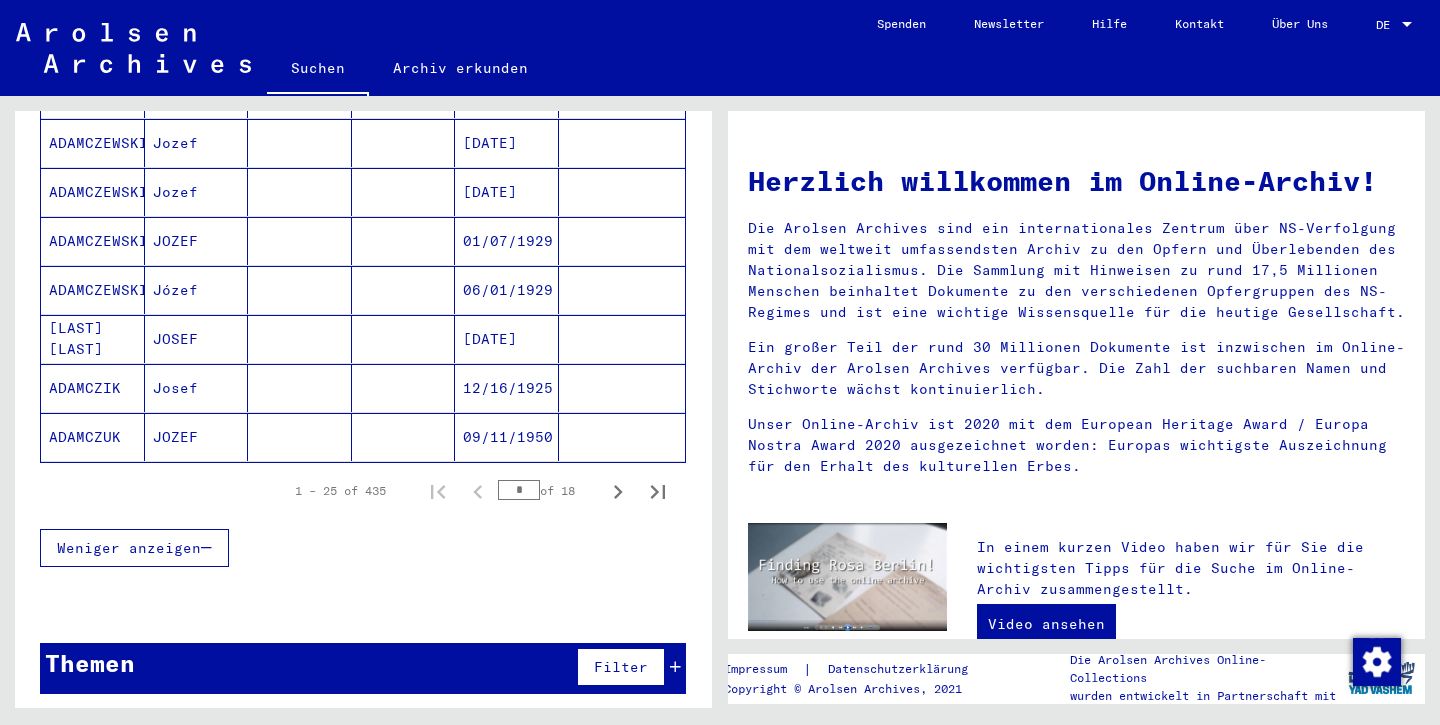 scroll, scrollTop: 1176, scrollLeft: 0, axis: vertical 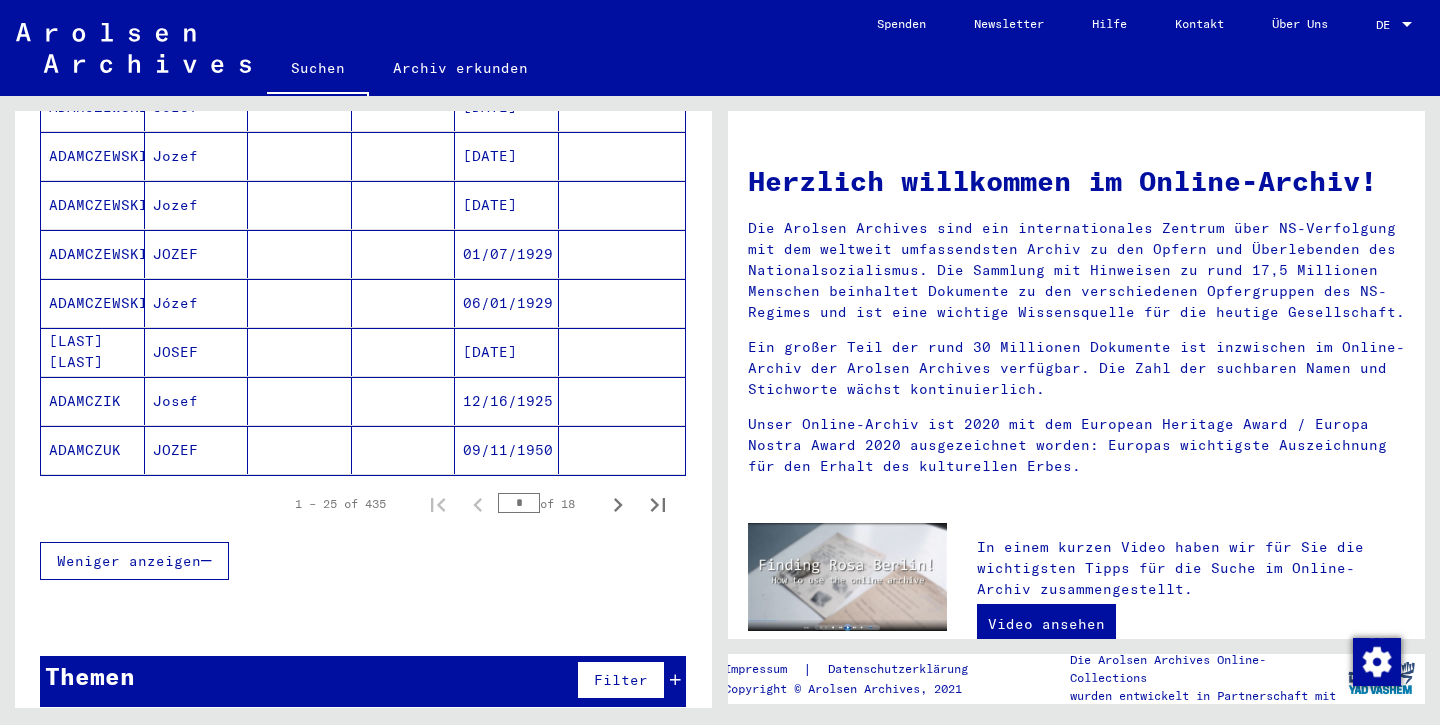 type on "*" 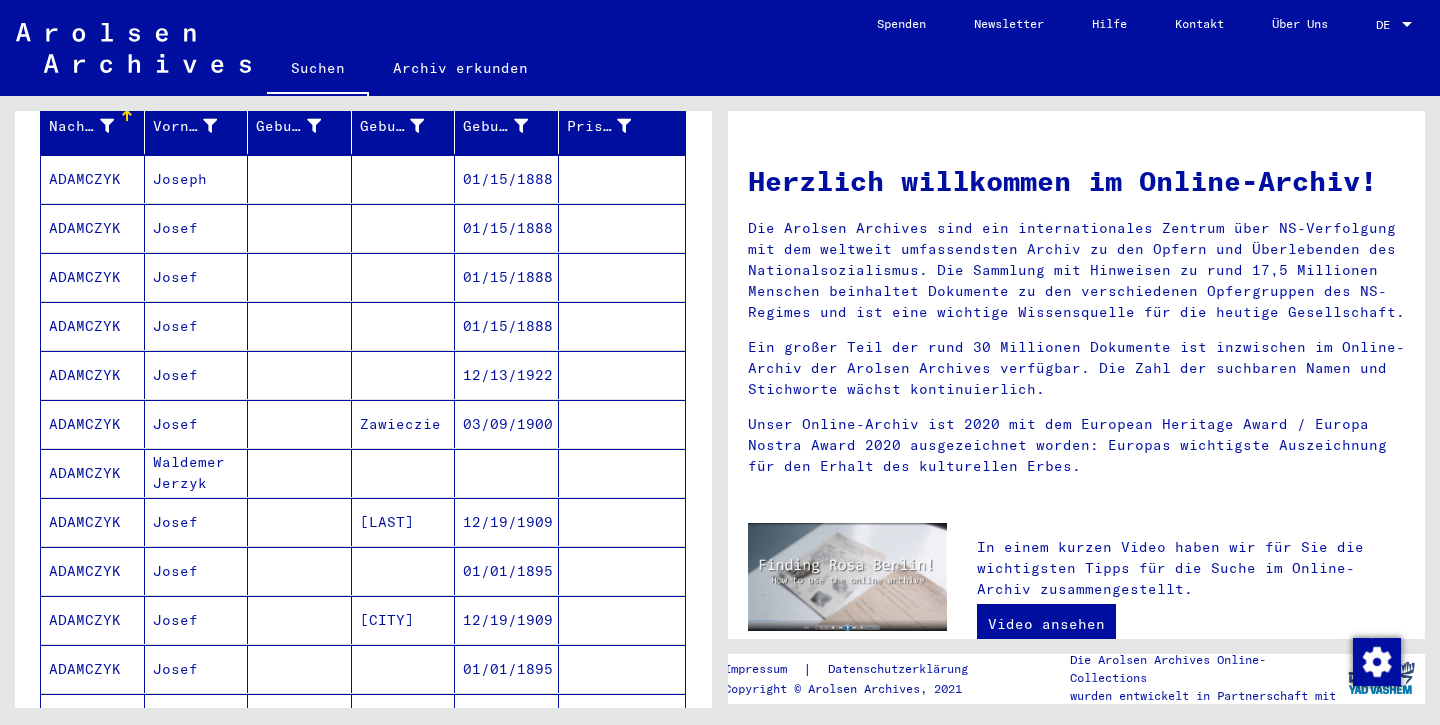 scroll, scrollTop: 263, scrollLeft: 0, axis: vertical 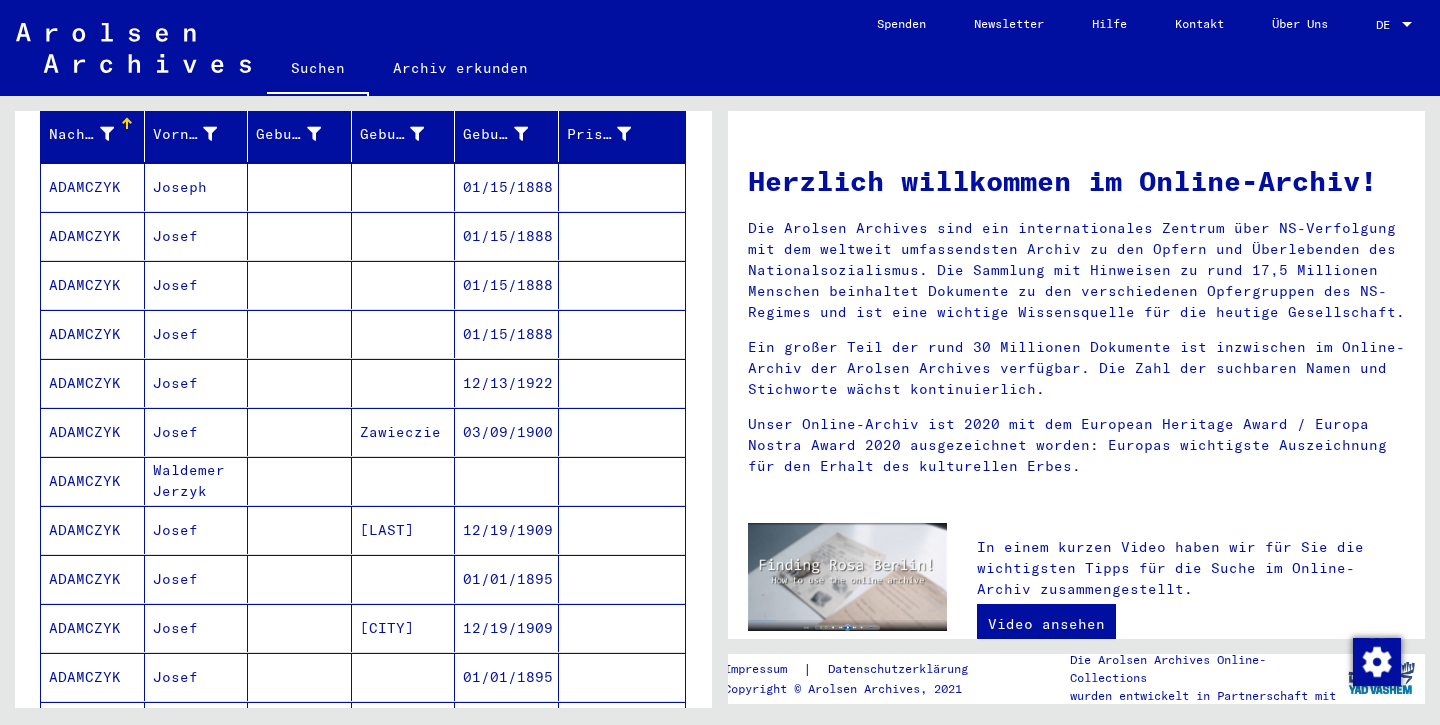 click on "ADAMCZYK" at bounding box center (93, 236) 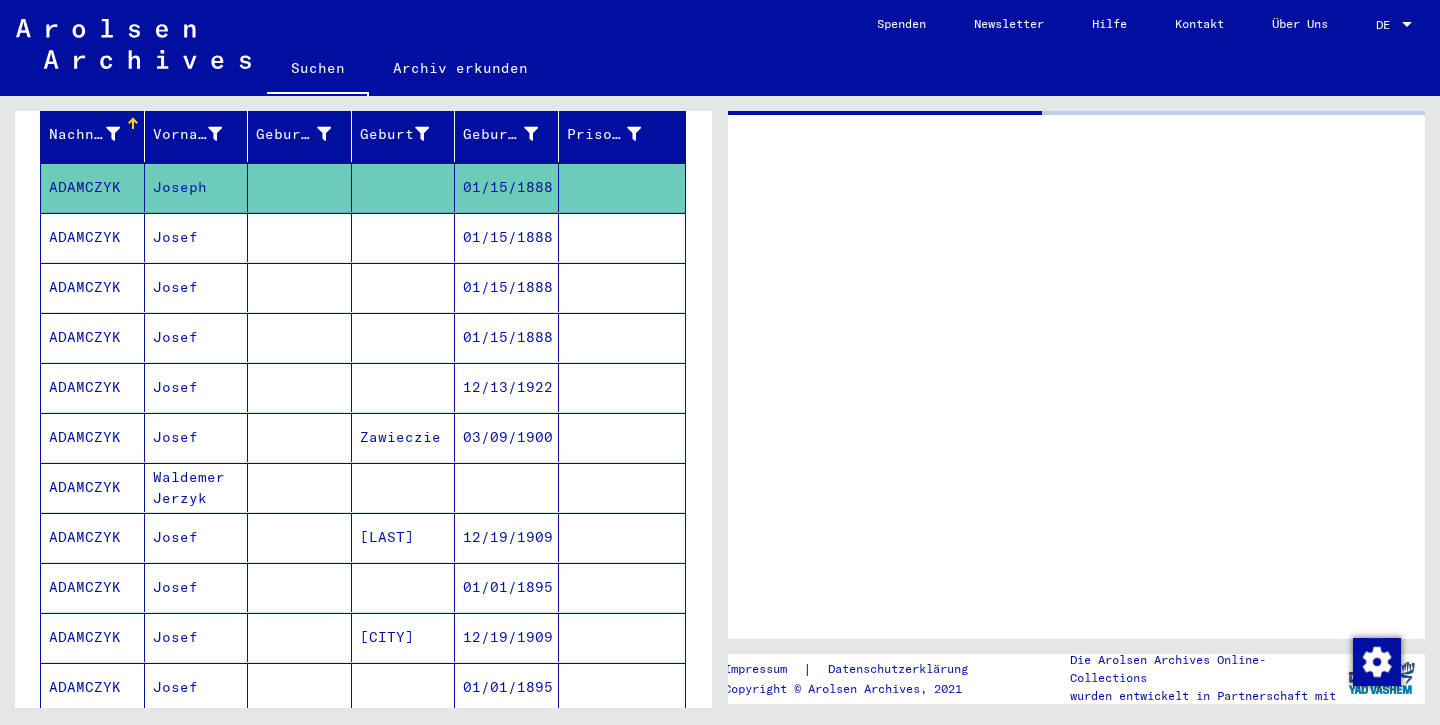 click on "ADAMCZYK" 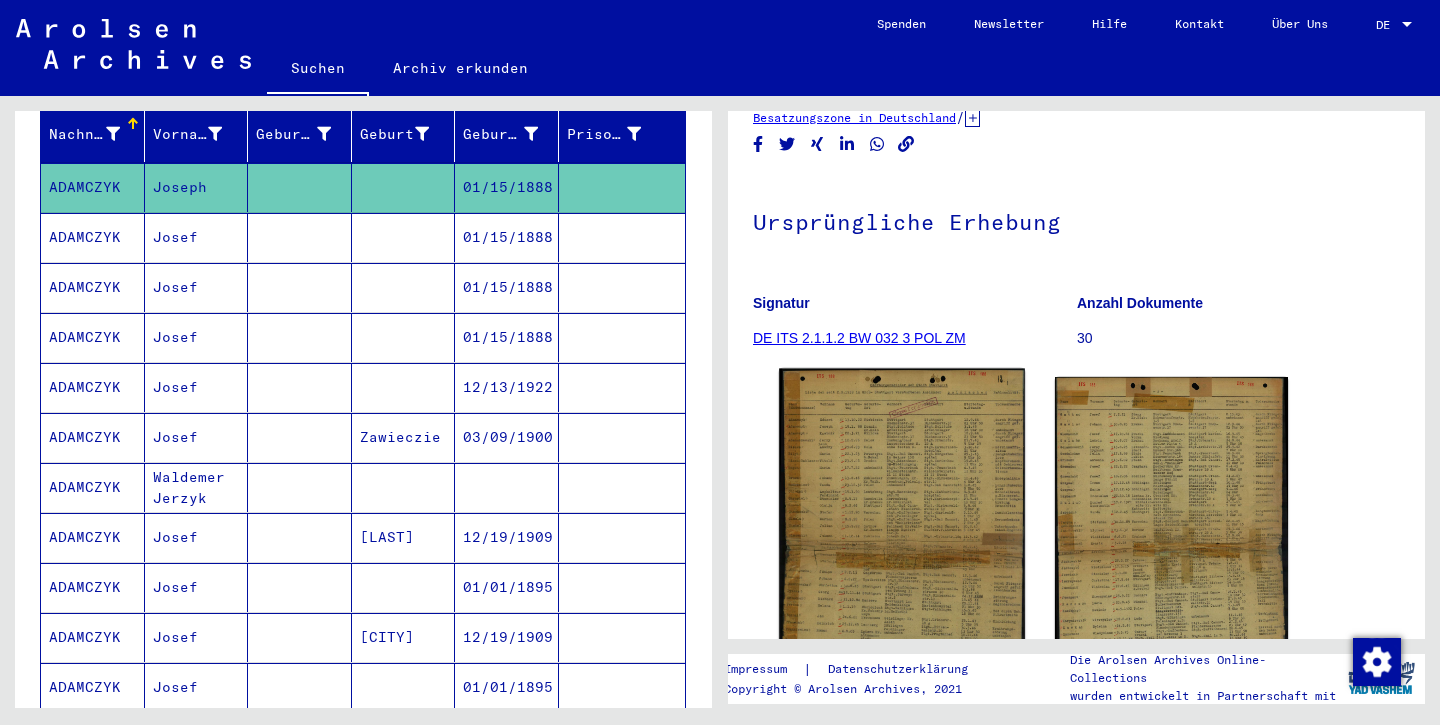 scroll, scrollTop: 138, scrollLeft: 0, axis: vertical 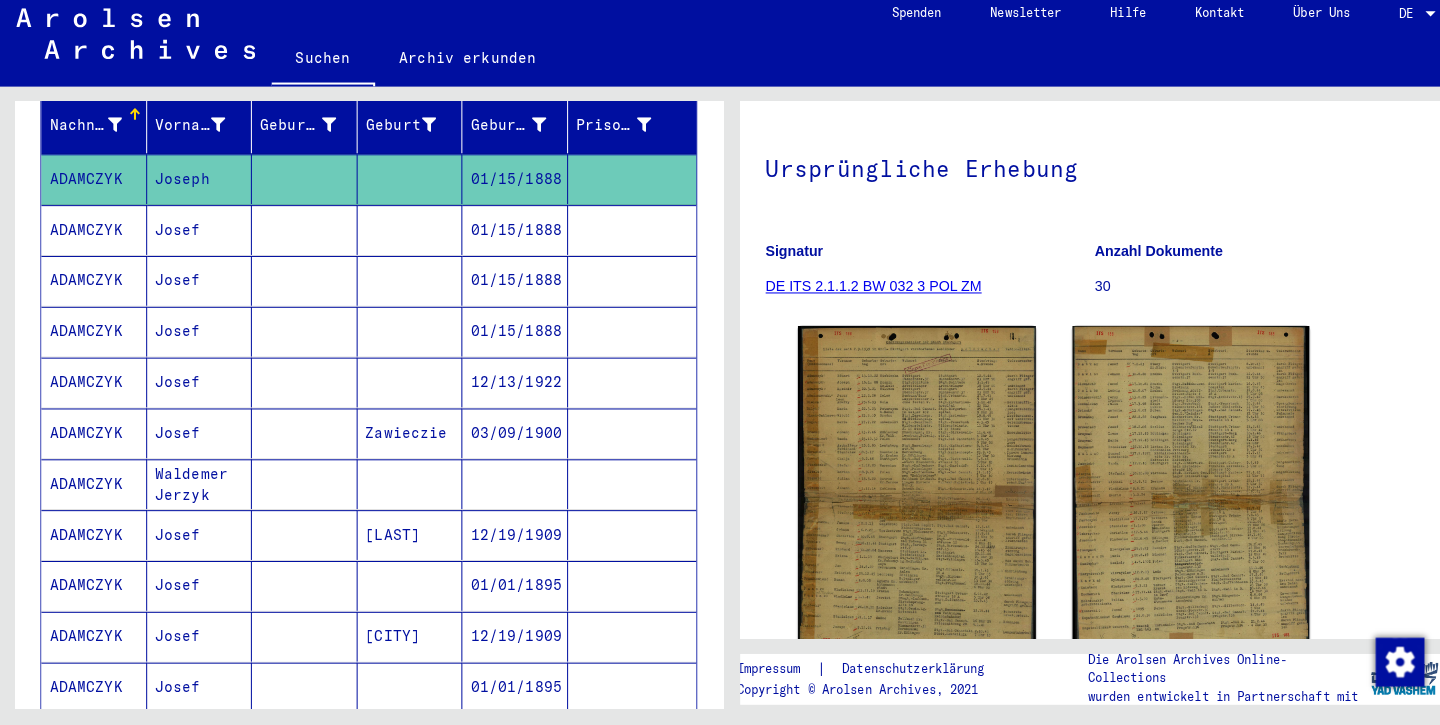 click on "ADAMCZYK" at bounding box center [93, 287] 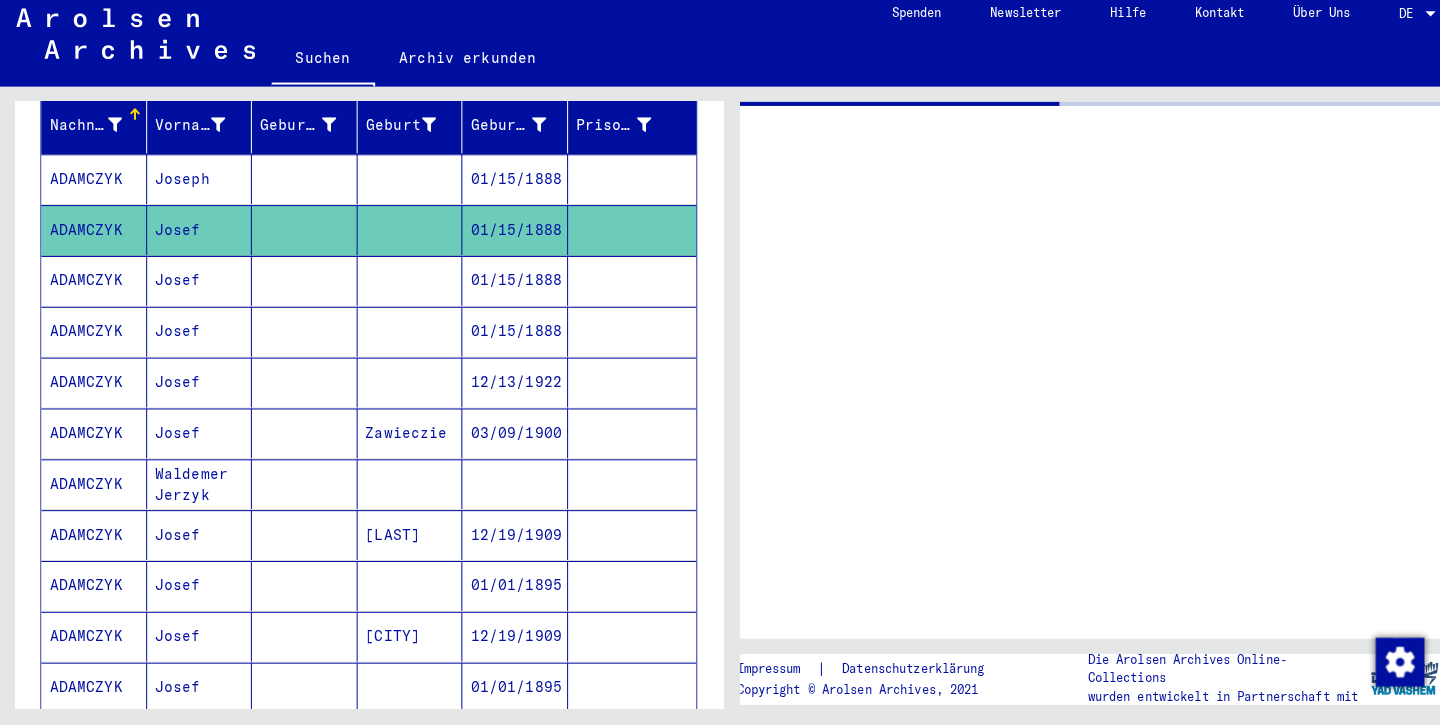 click on "ADAMCZYK" 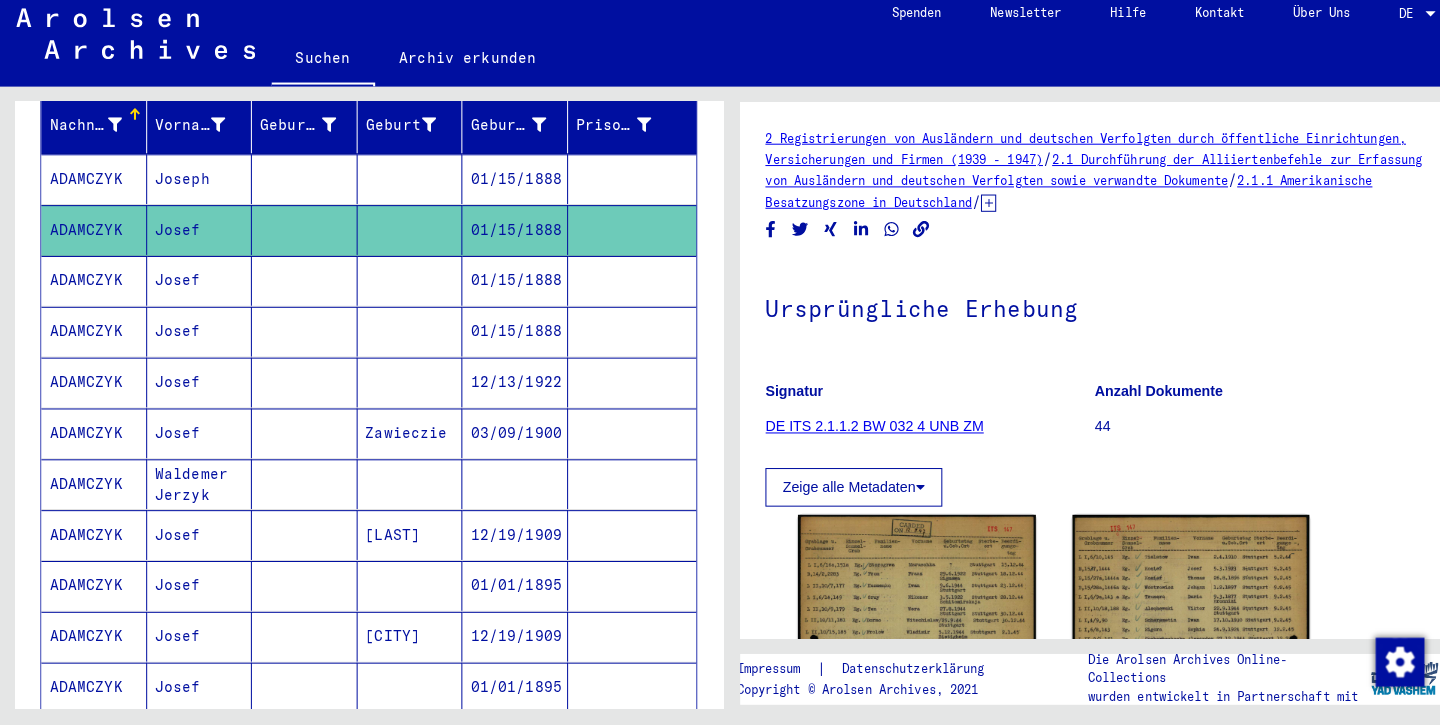 scroll, scrollTop: 0, scrollLeft: 0, axis: both 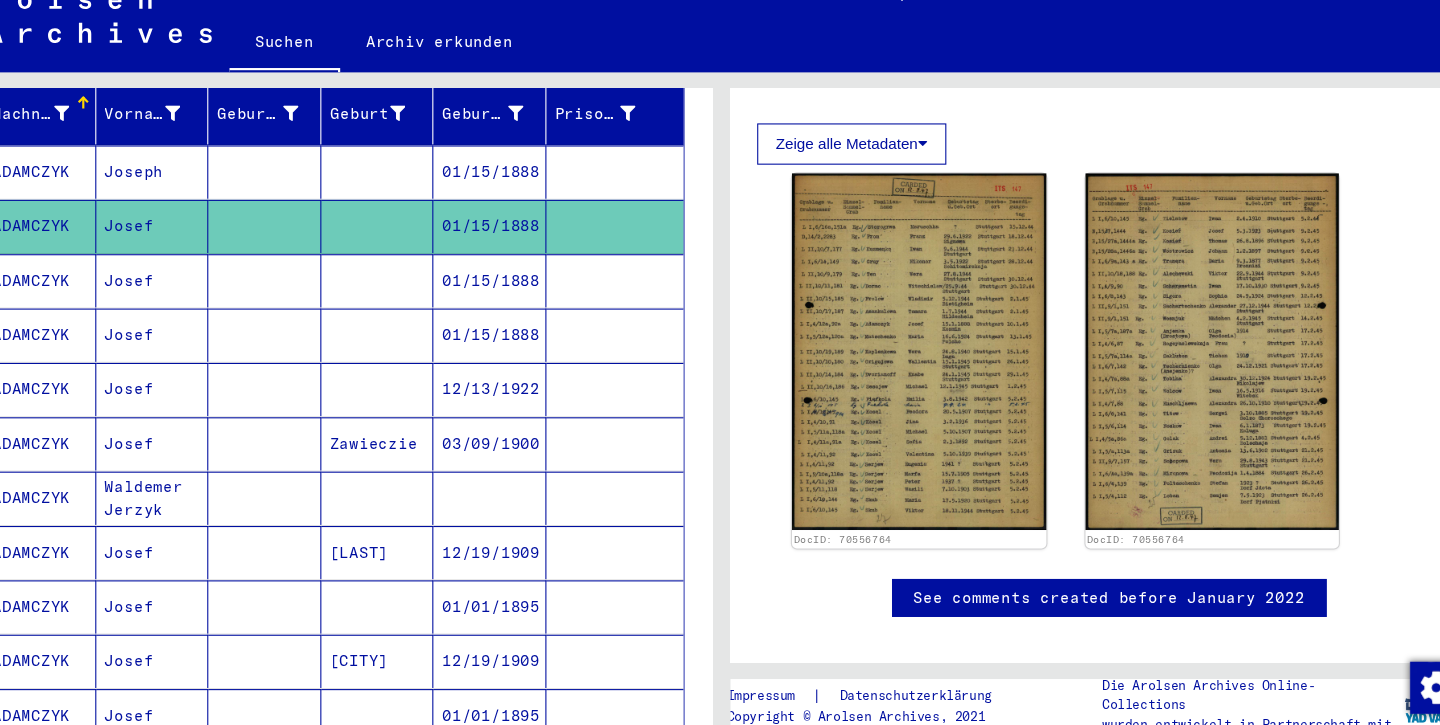 click on "ADAMCZYK" at bounding box center [93, 337] 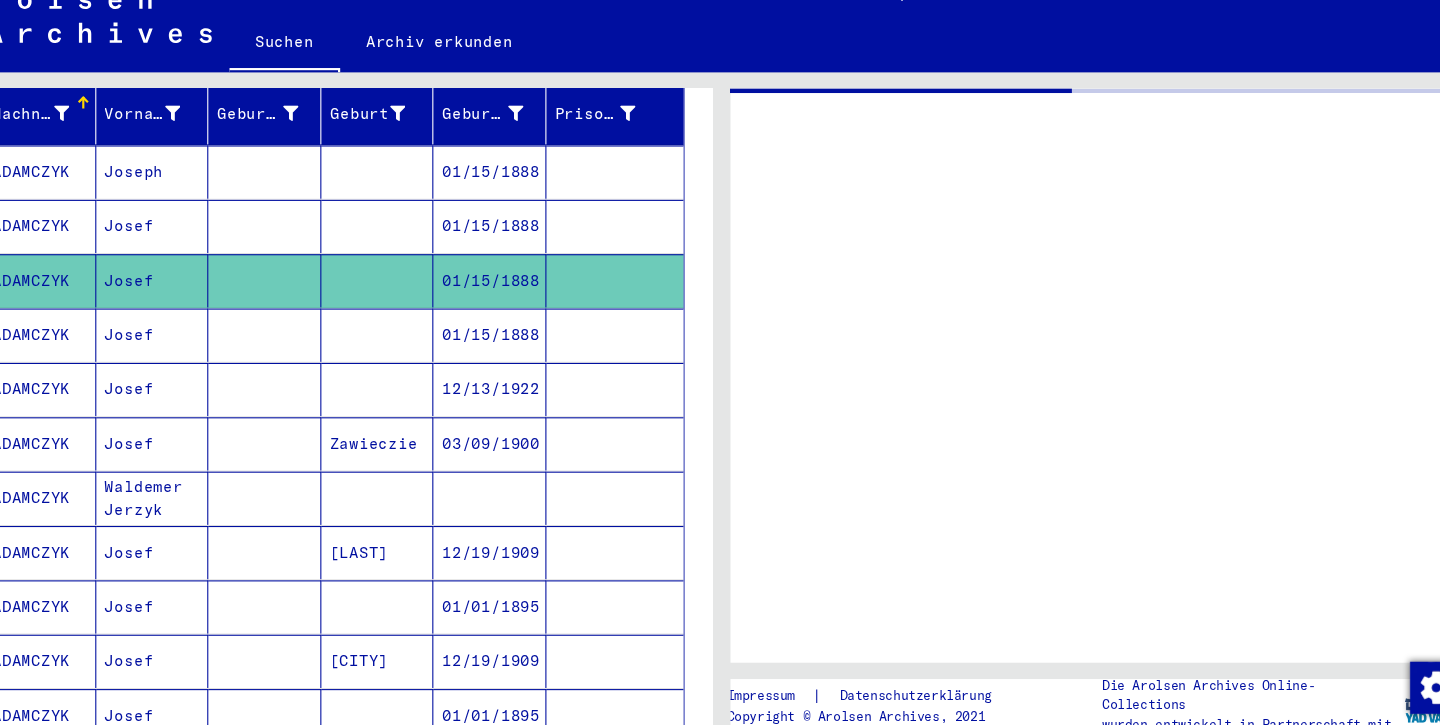 scroll, scrollTop: 0, scrollLeft: 0, axis: both 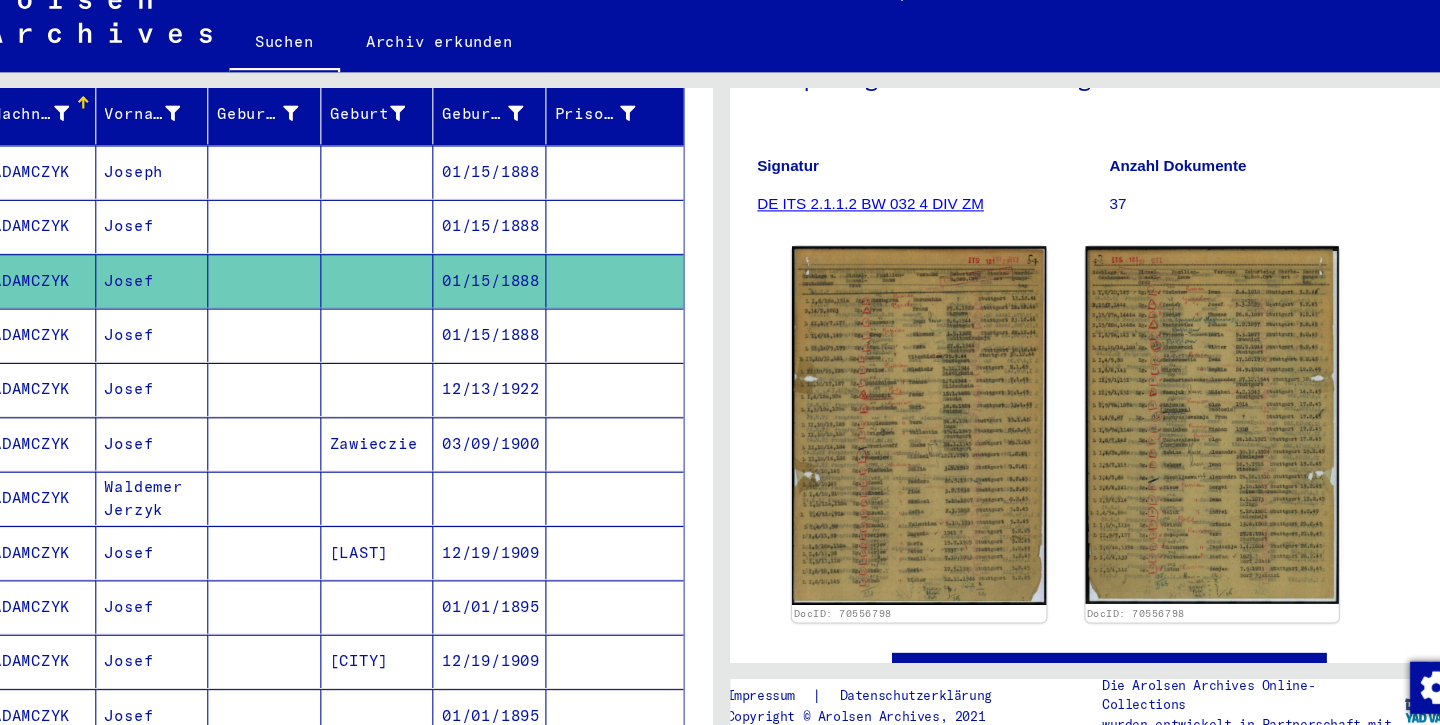 click on "ADAMCZYK" at bounding box center (93, 387) 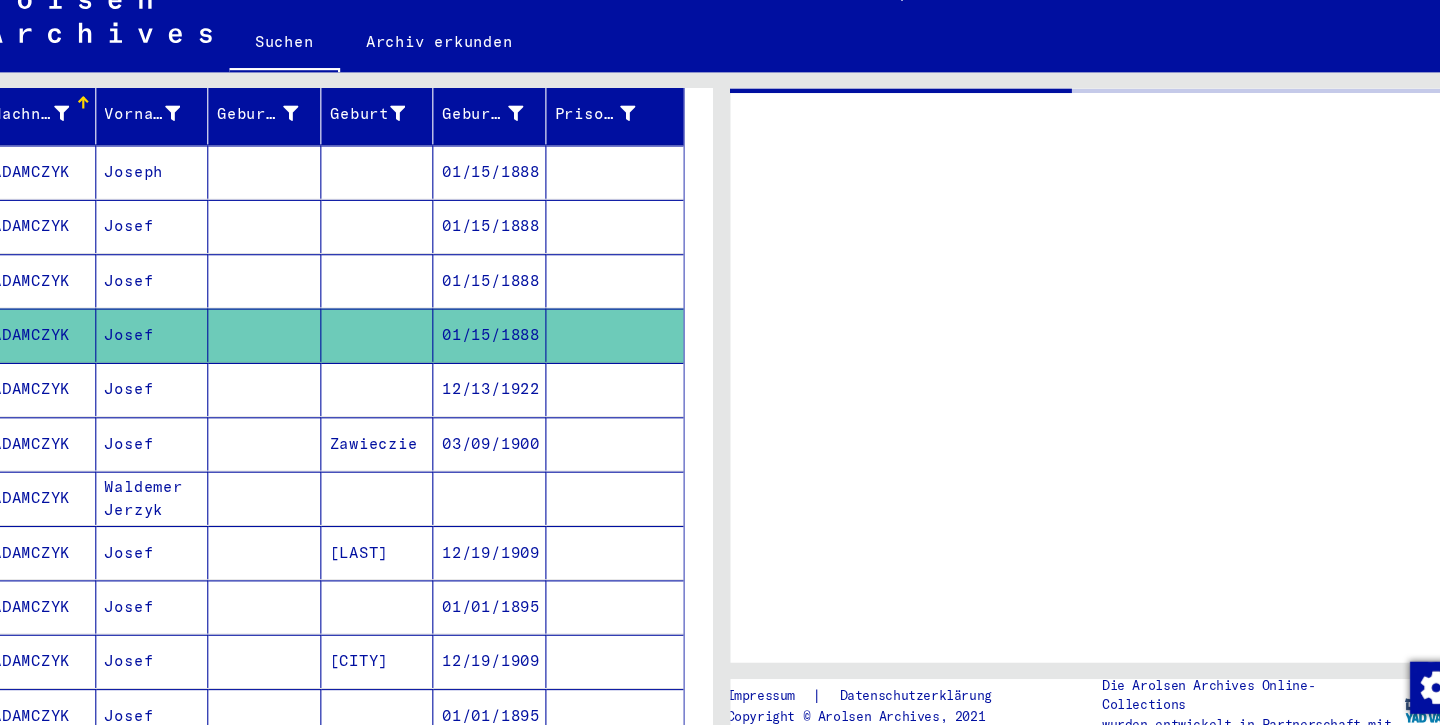 scroll, scrollTop: 0, scrollLeft: 0, axis: both 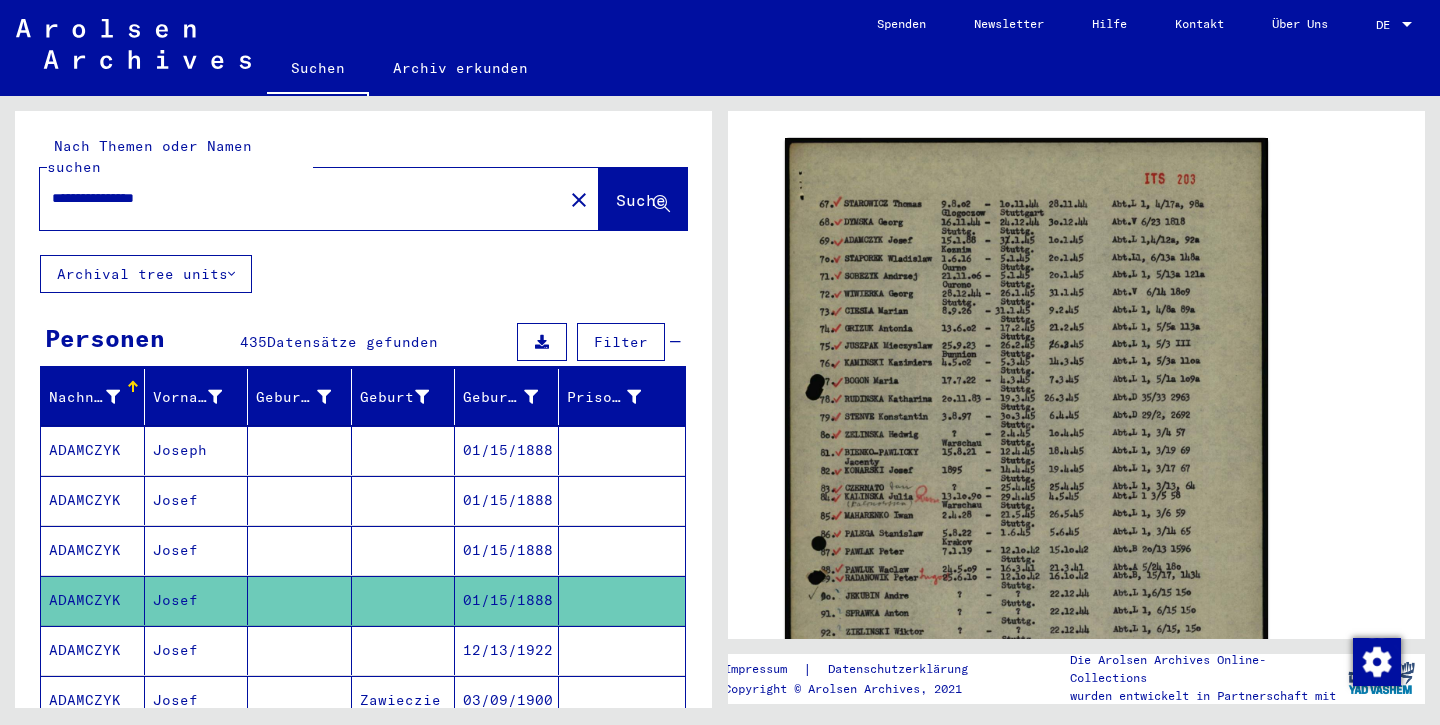 drag, startPoint x: 53, startPoint y: 178, endPoint x: 270, endPoint y: 175, distance: 217.02074 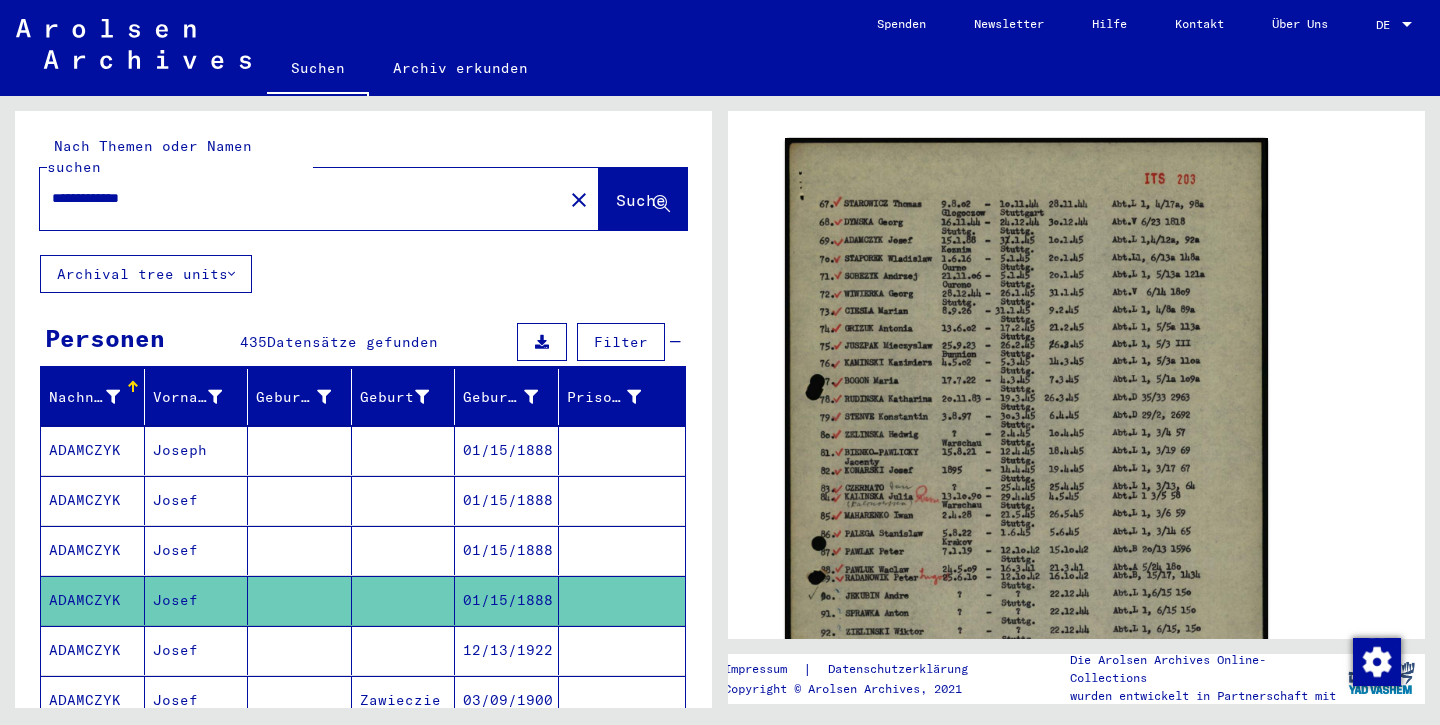 click on "Suche" 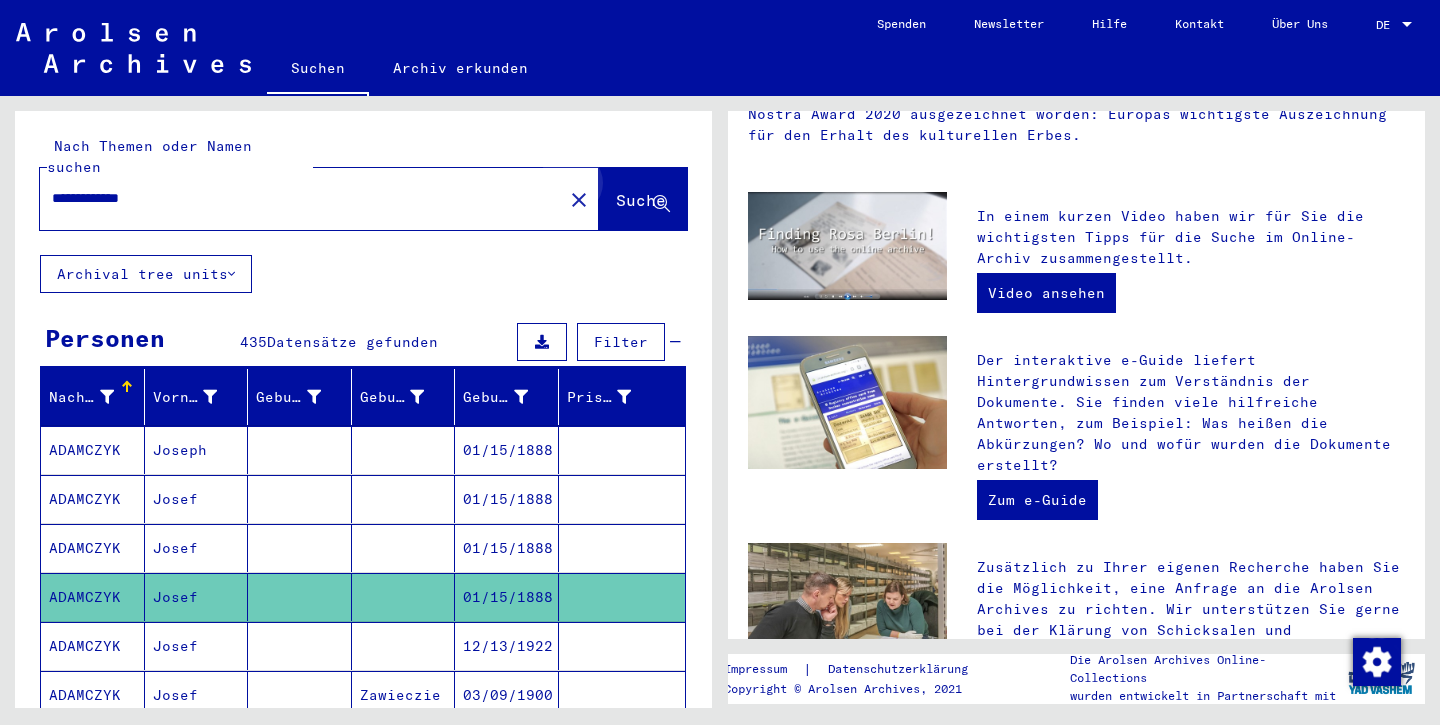 scroll, scrollTop: 0, scrollLeft: 0, axis: both 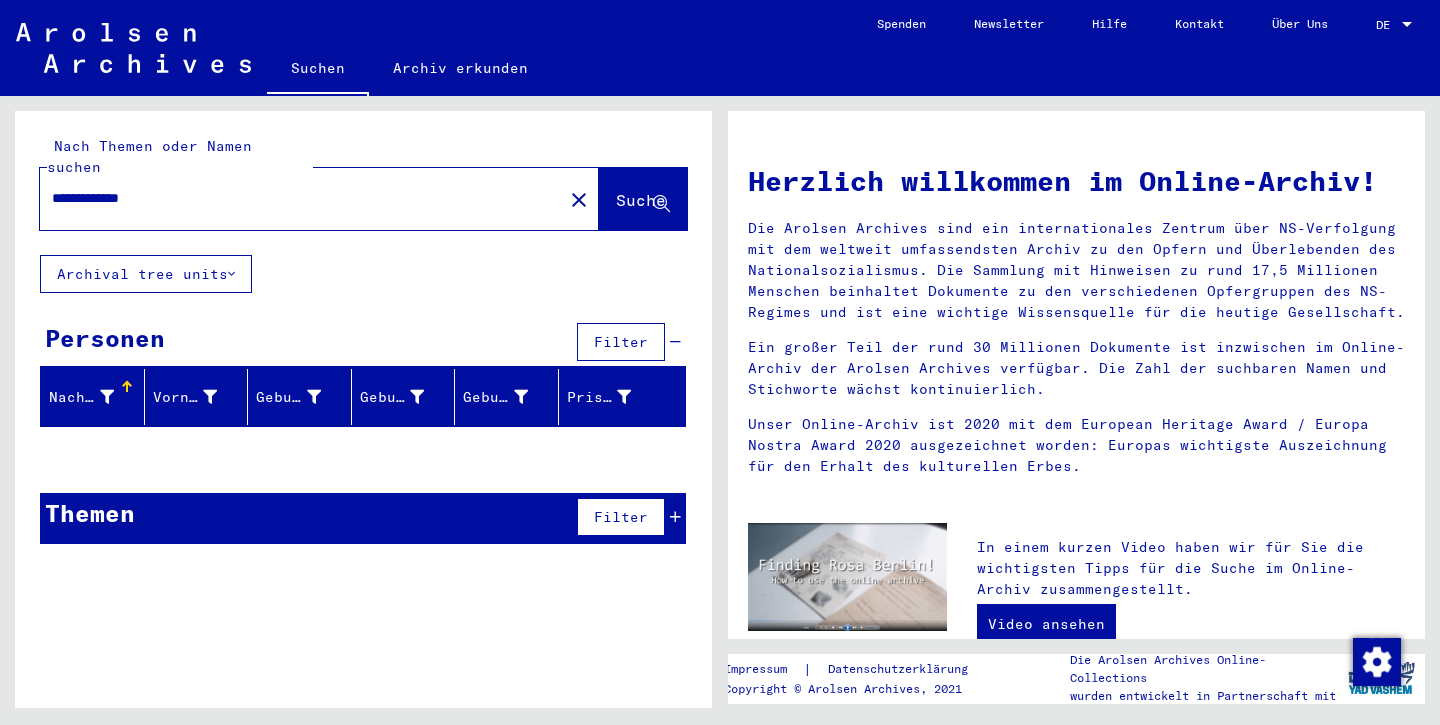 click on "**********" at bounding box center (295, 198) 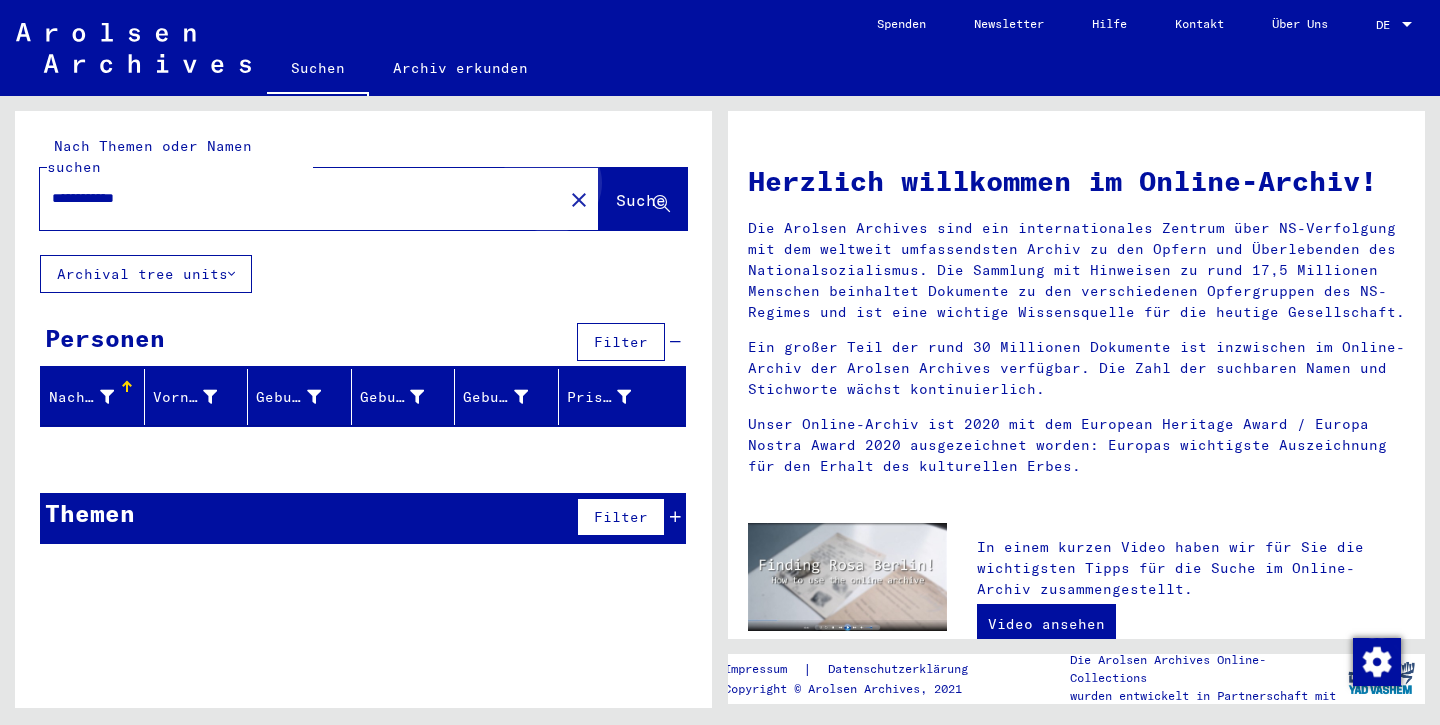 click on "Suche" 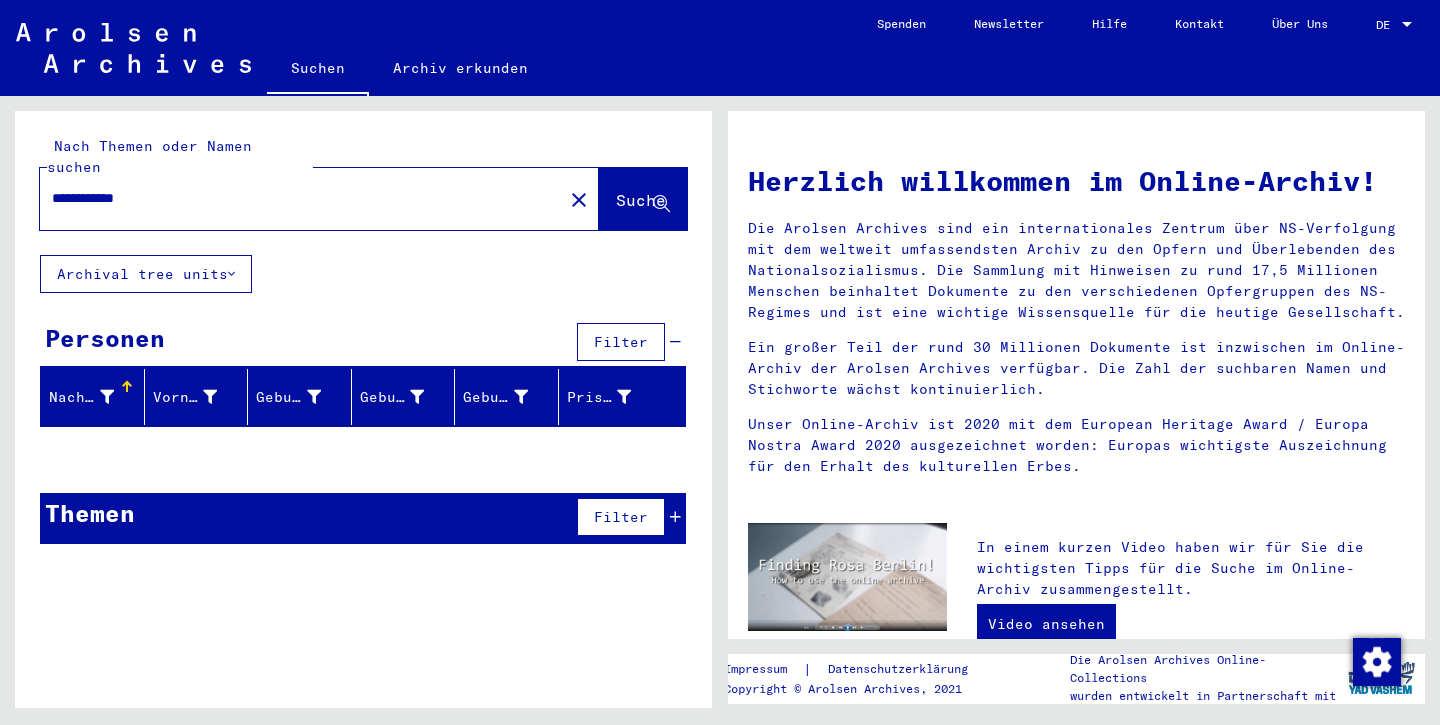 click on "**********" at bounding box center (295, 198) 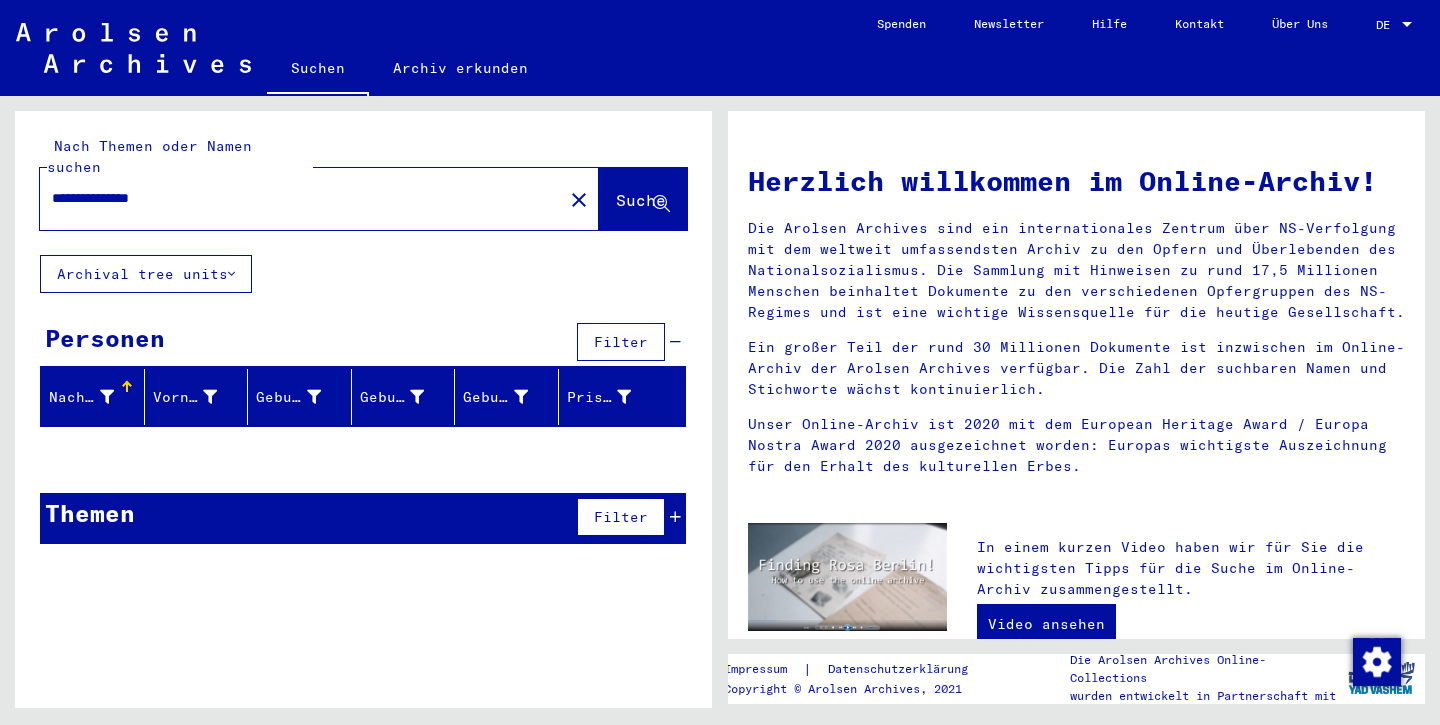 click on "Suche" 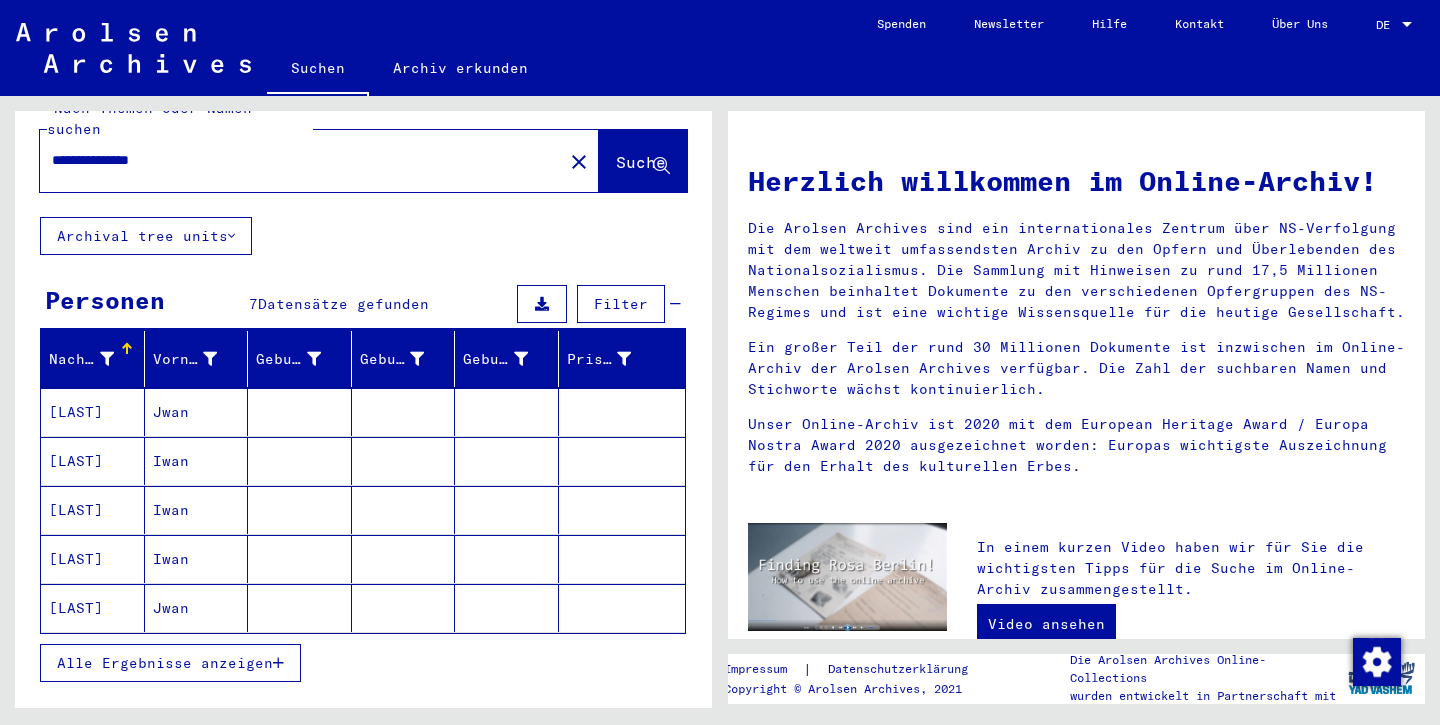 scroll, scrollTop: 46, scrollLeft: 0, axis: vertical 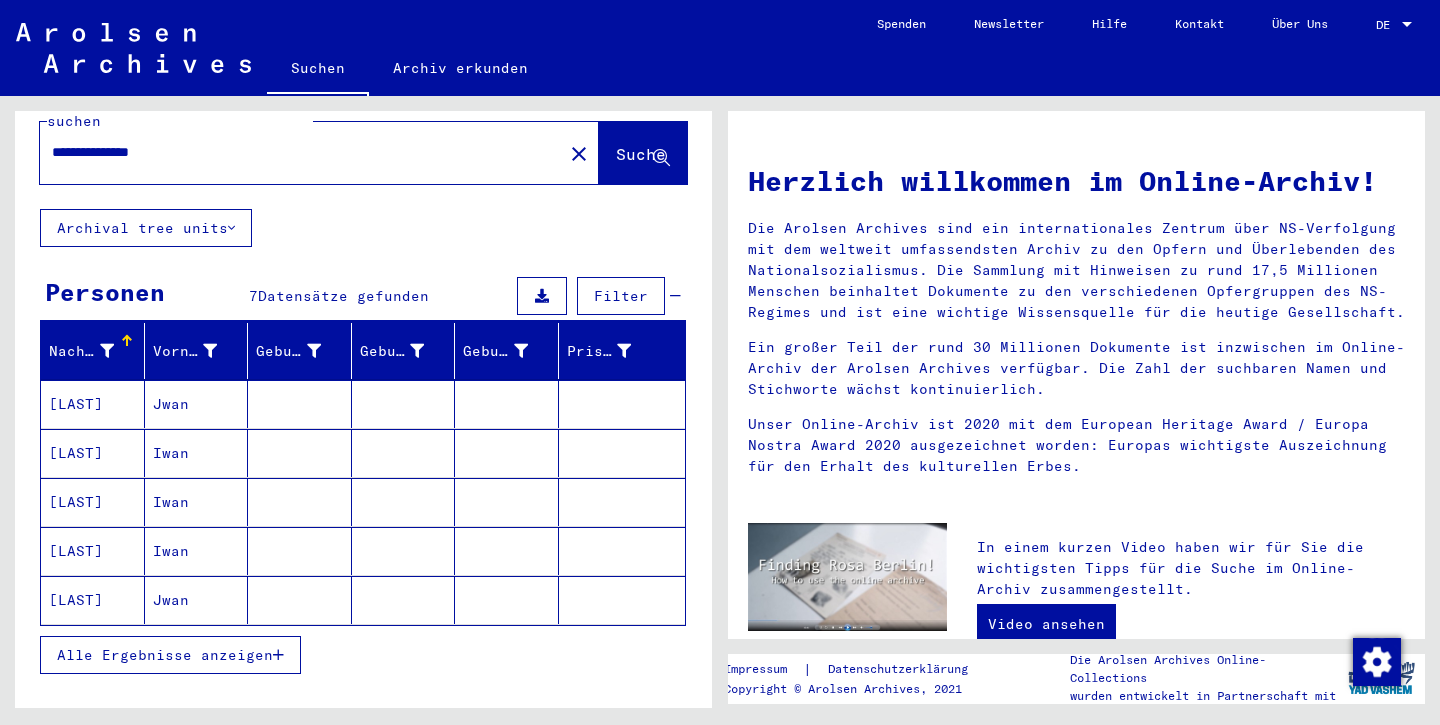 click on "Alle Ergebnisse anzeigen" at bounding box center [165, 655] 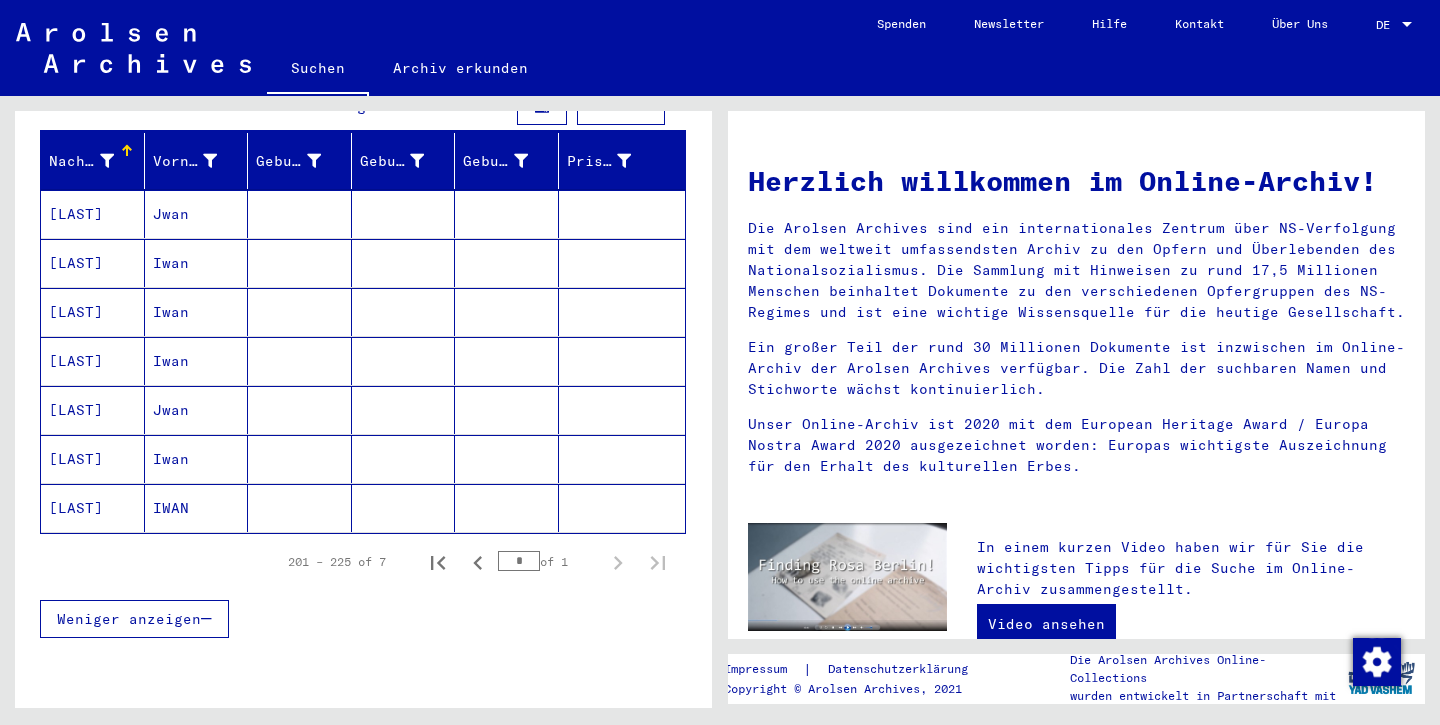 scroll, scrollTop: 237, scrollLeft: 0, axis: vertical 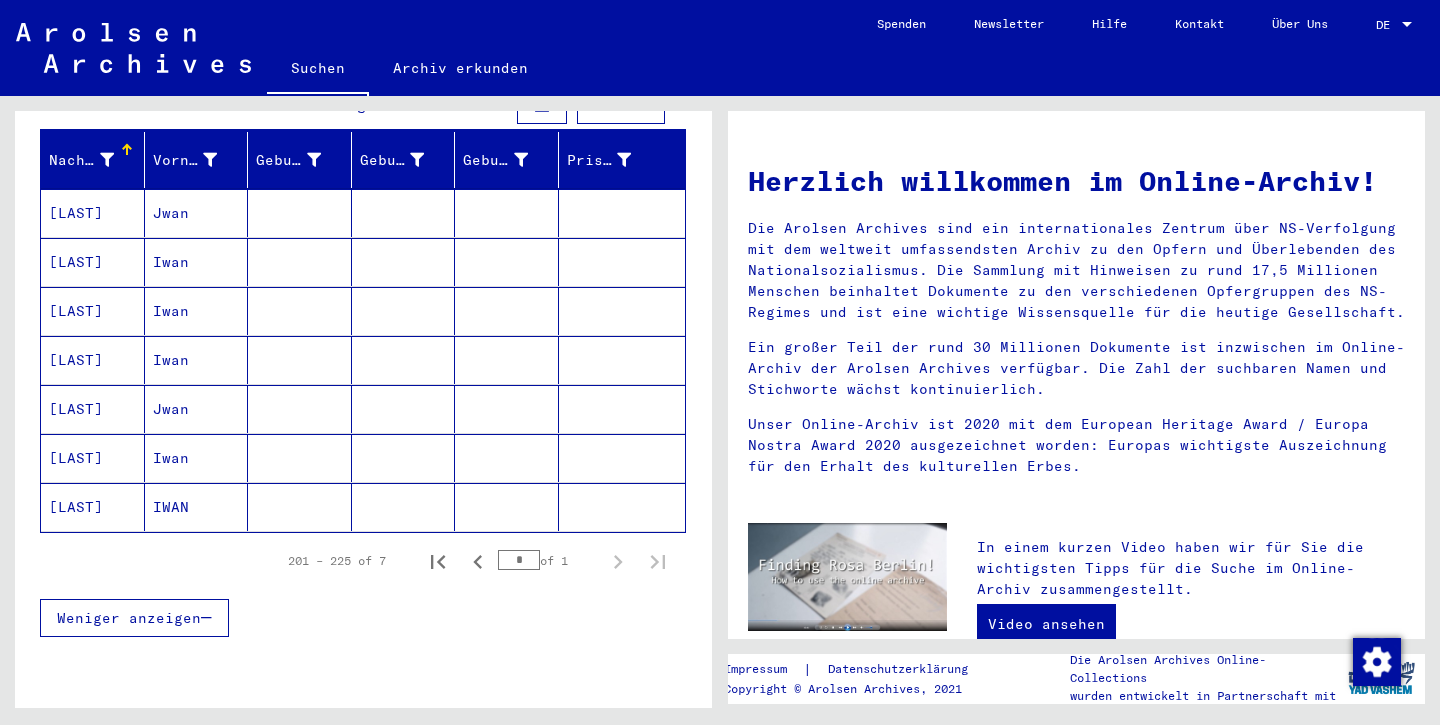 click on "[LAST]" at bounding box center (93, 262) 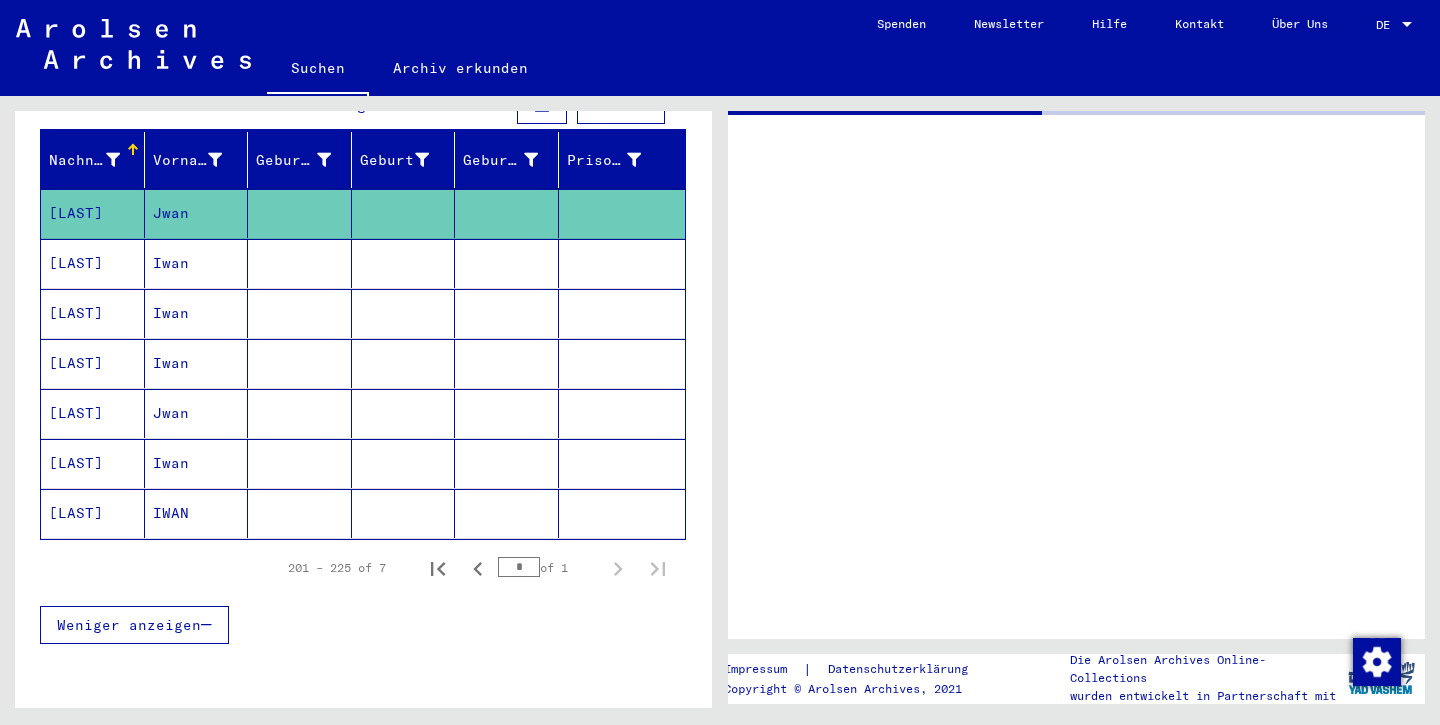 click on "[LAST]" 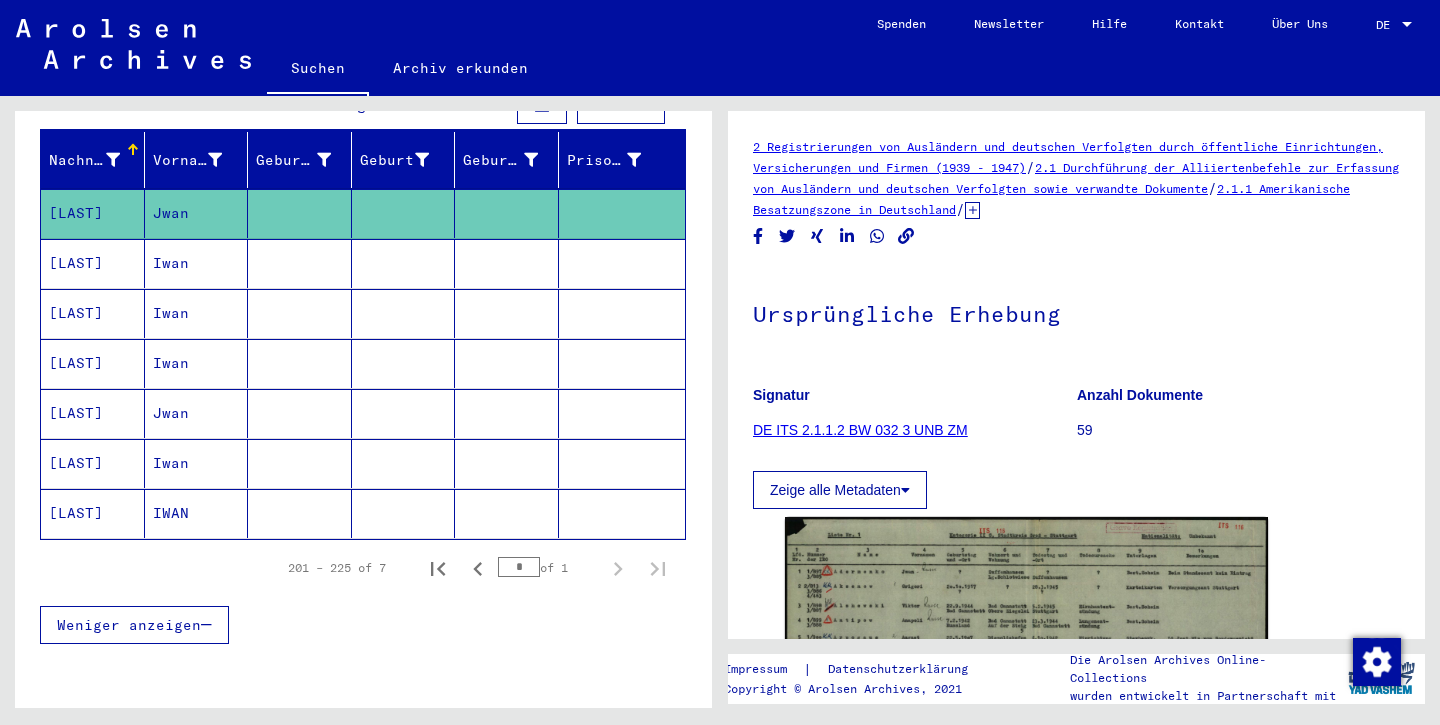 scroll, scrollTop: 0, scrollLeft: 0, axis: both 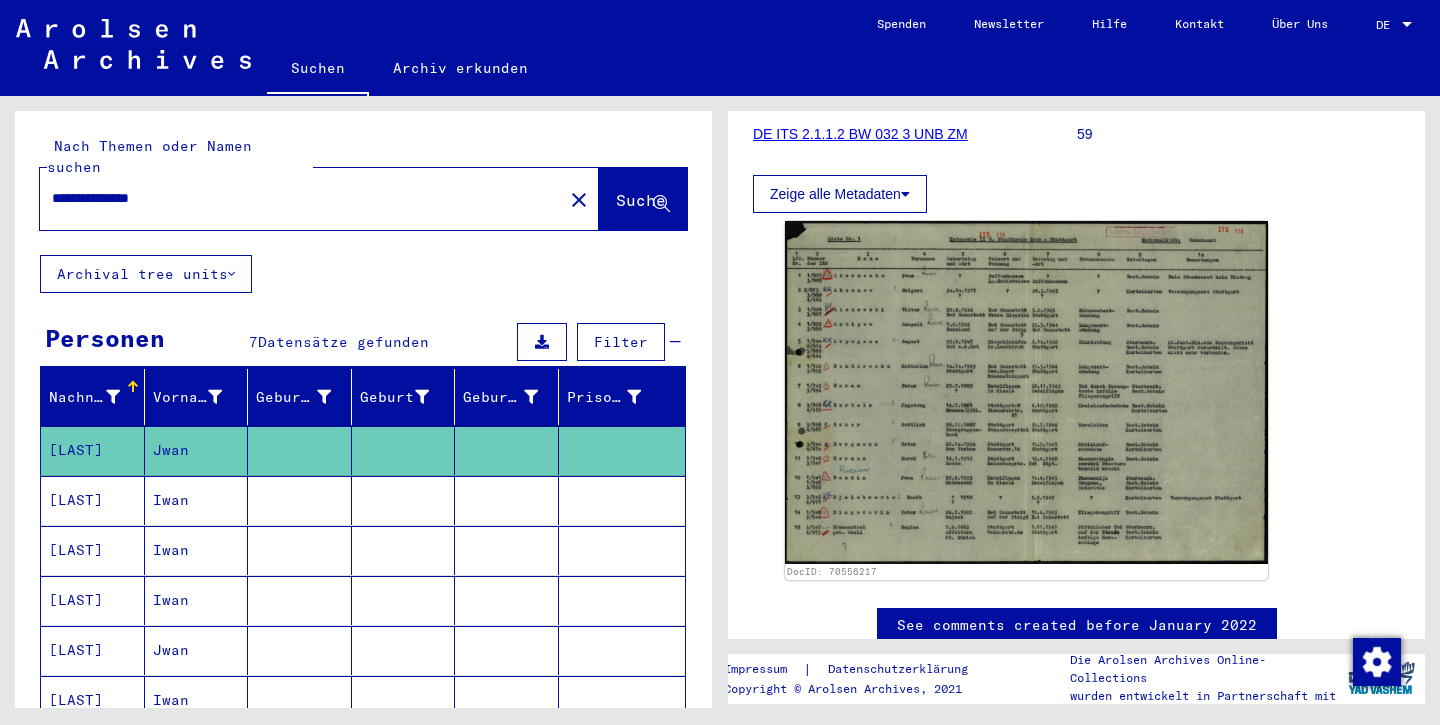 drag, startPoint x: 187, startPoint y: 173, endPoint x: 17, endPoint y: 160, distance: 170.49634 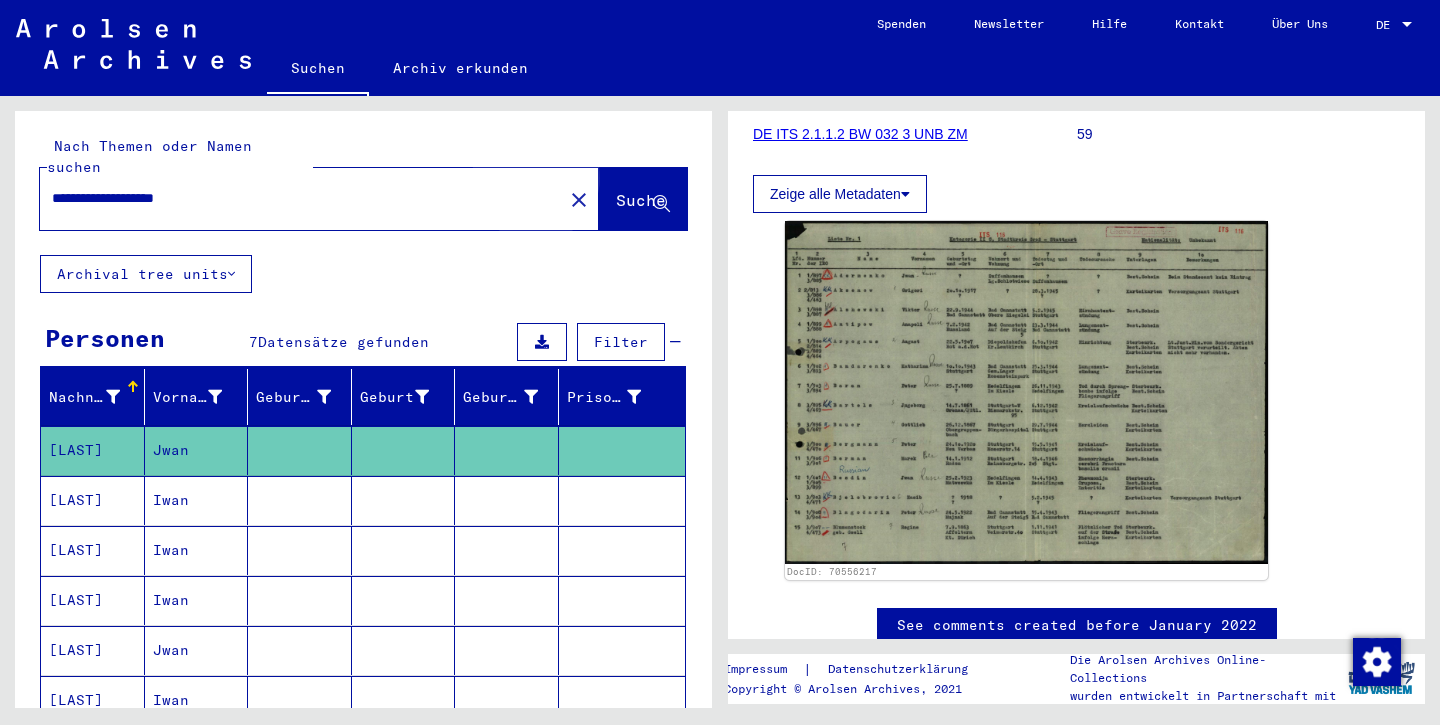 click on "Suche" 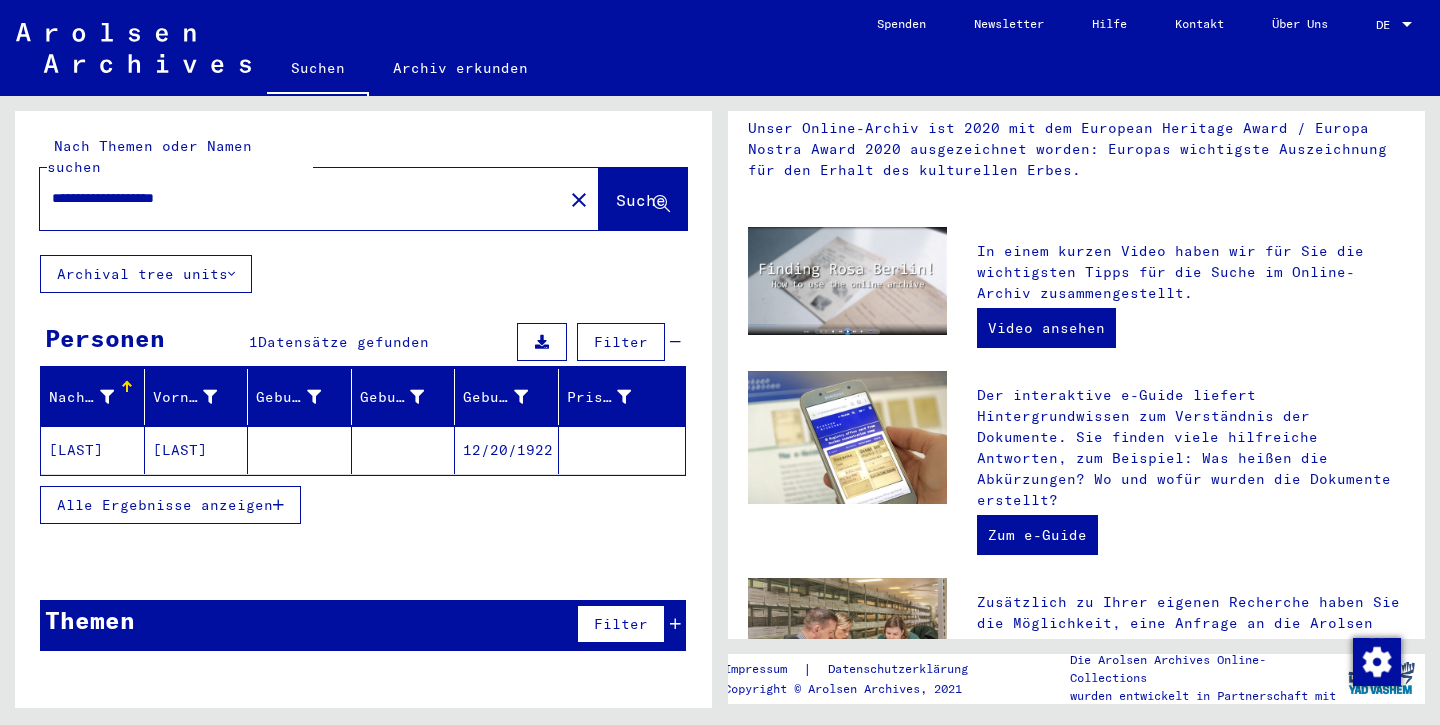 click on "[LAST]" 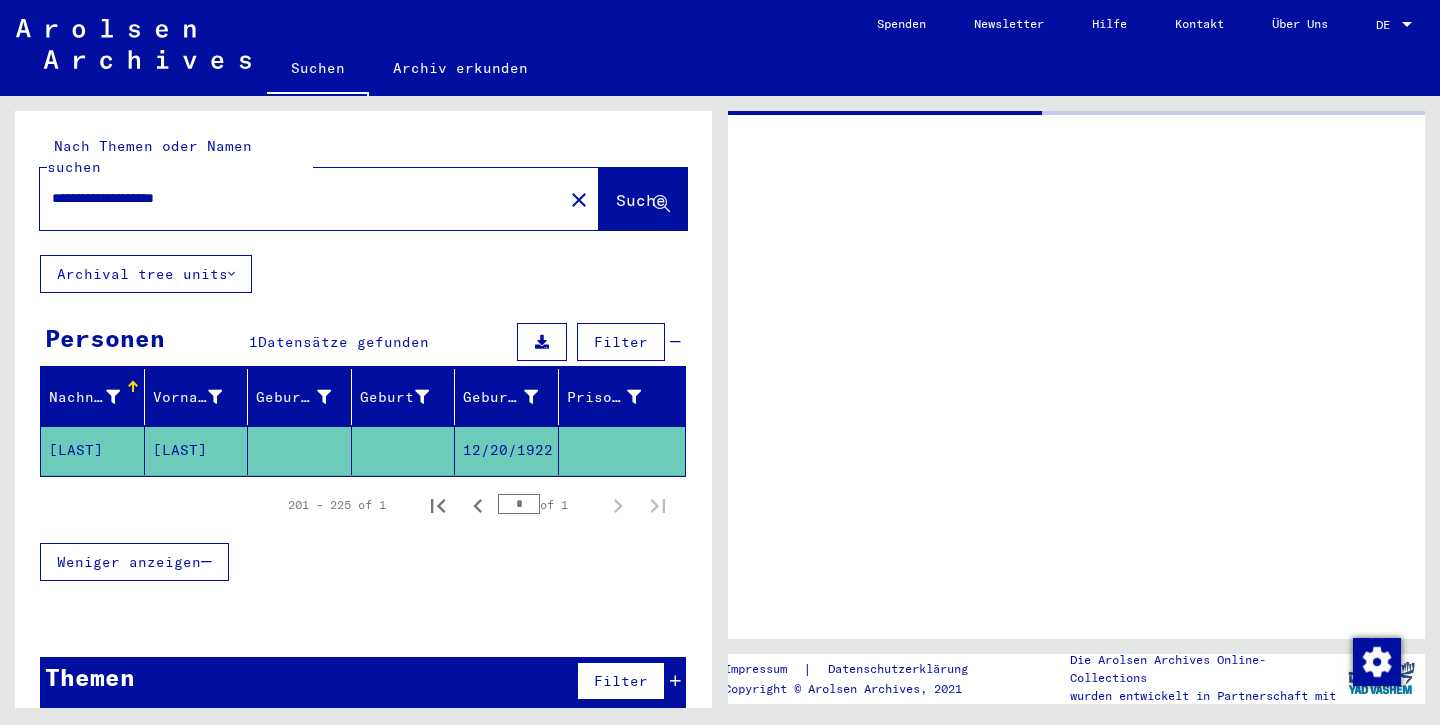 scroll, scrollTop: 0, scrollLeft: 0, axis: both 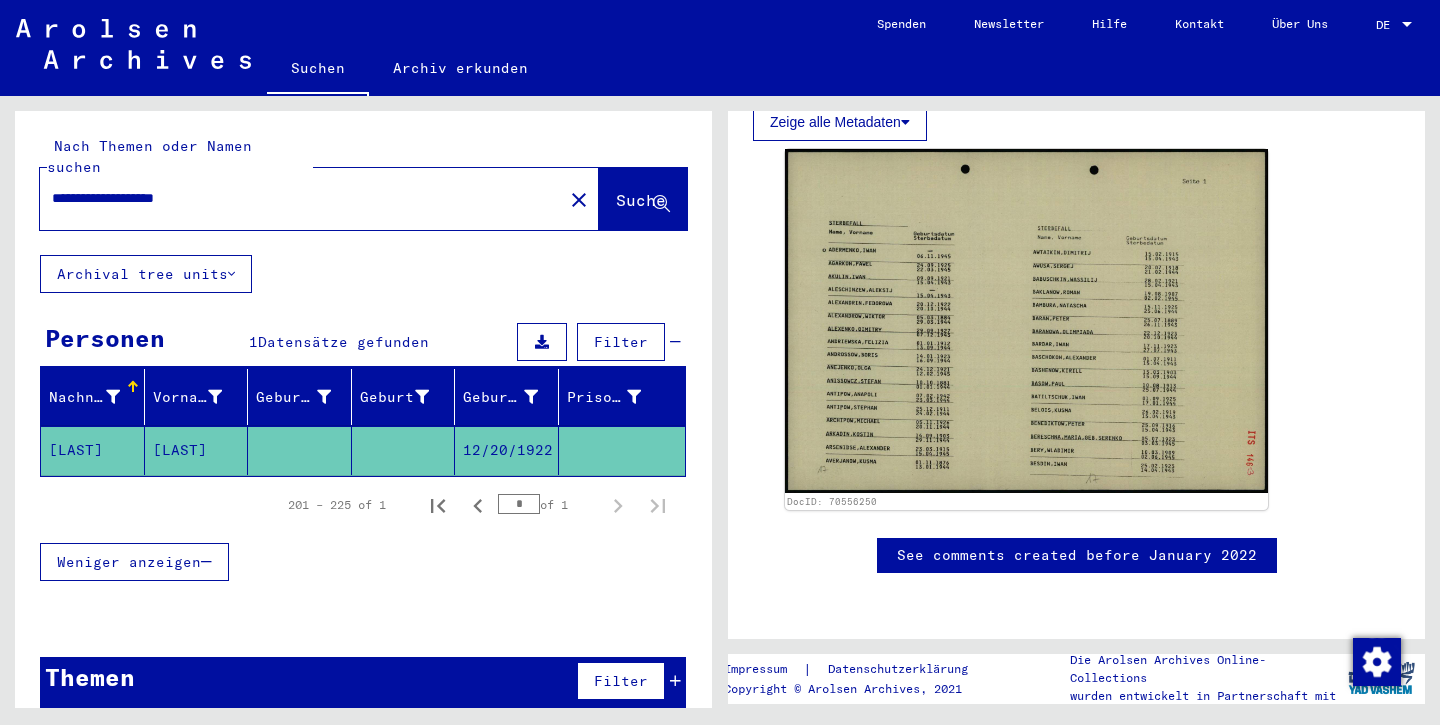drag, startPoint x: 238, startPoint y: 179, endPoint x: 48, endPoint y: 180, distance: 190.00262 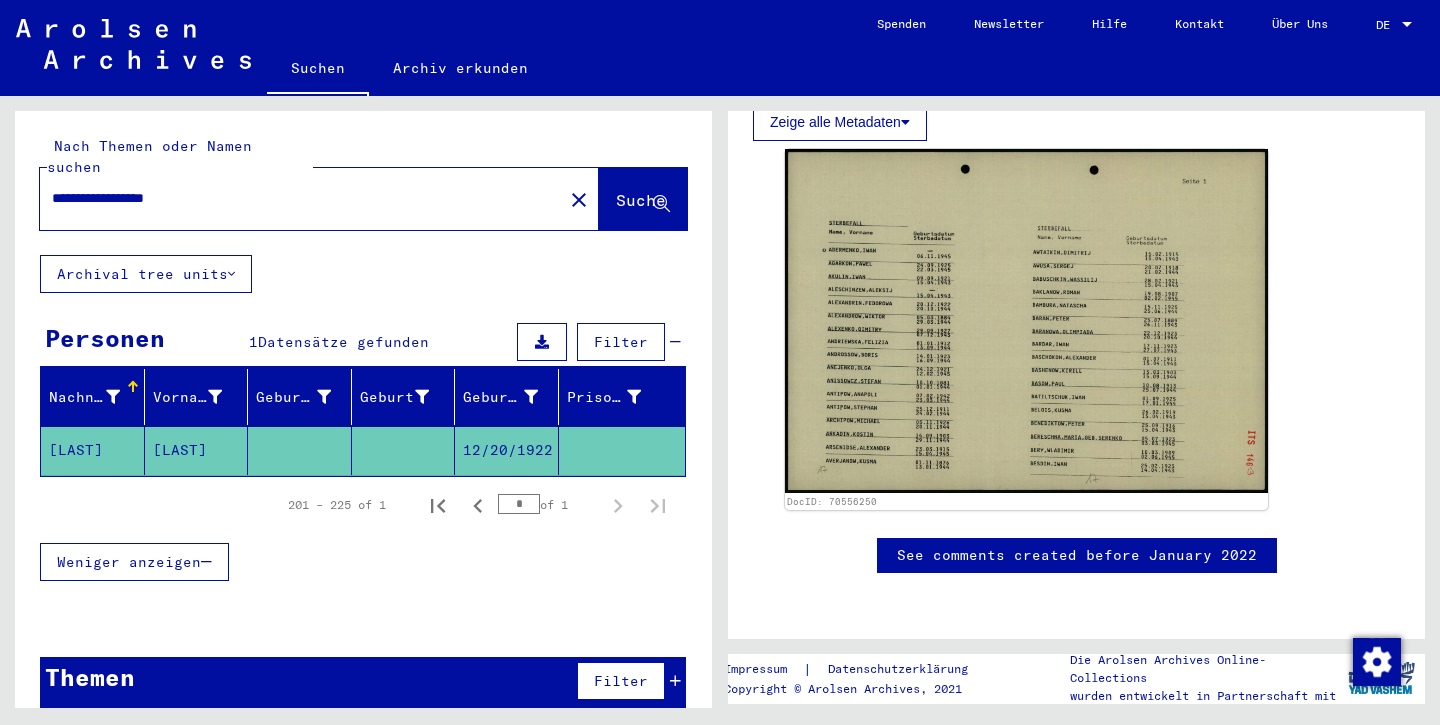 type on "**********" 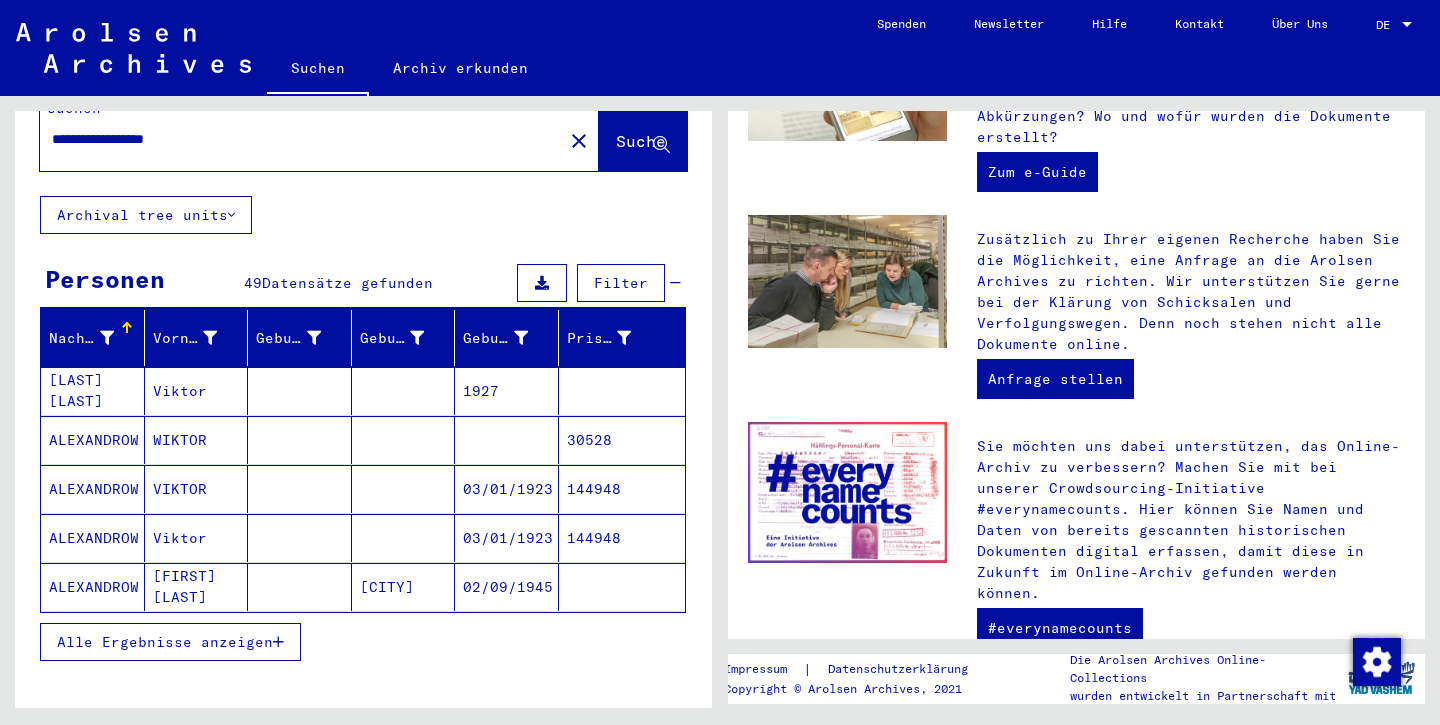 scroll, scrollTop: 66, scrollLeft: 0, axis: vertical 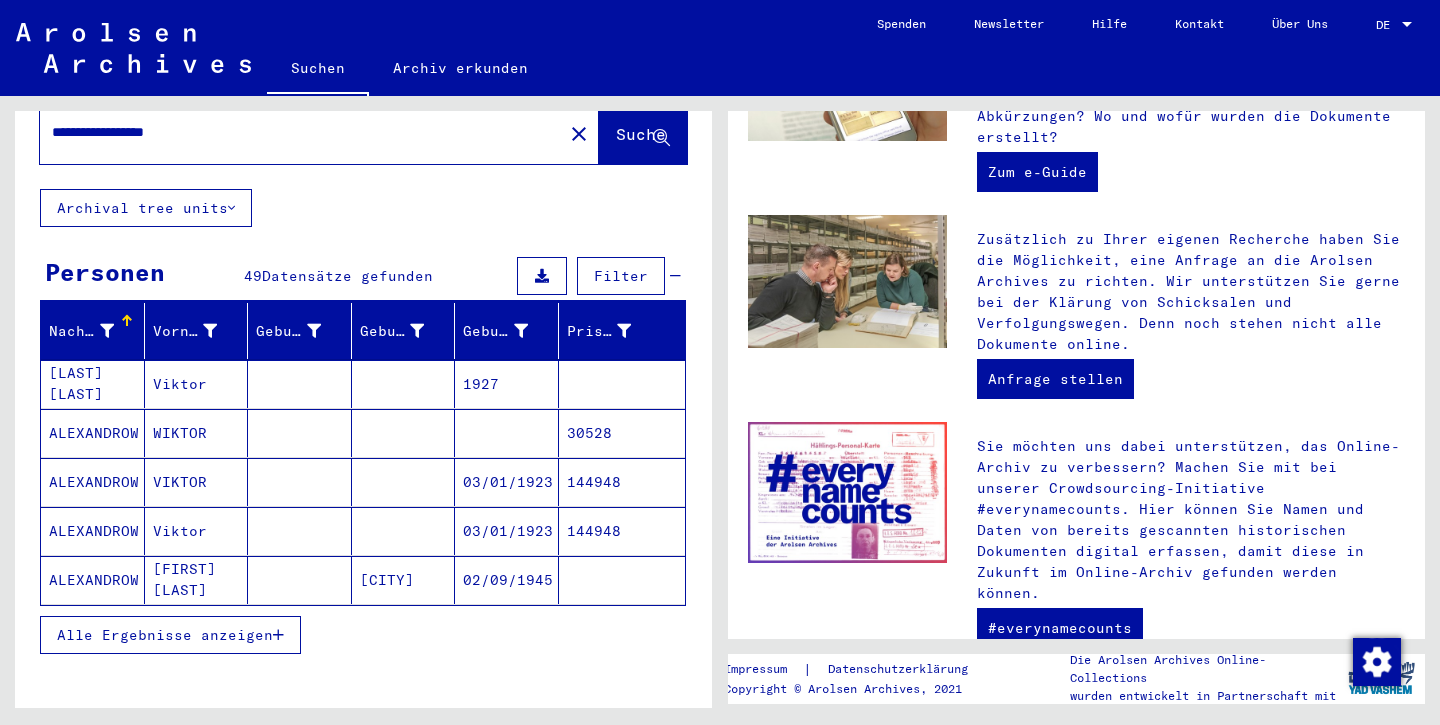 click on "Alle Ergebnisse anzeigen" at bounding box center [165, 635] 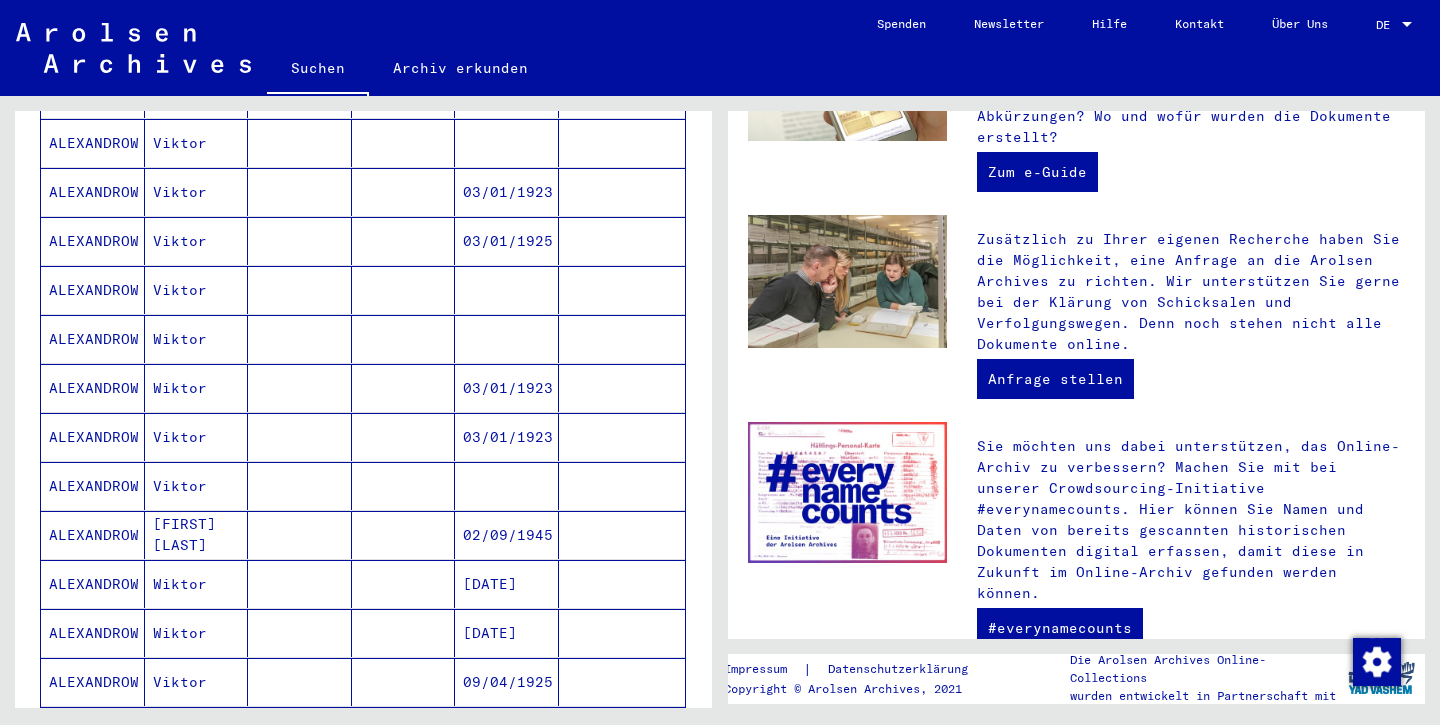 scroll, scrollTop: 567, scrollLeft: 0, axis: vertical 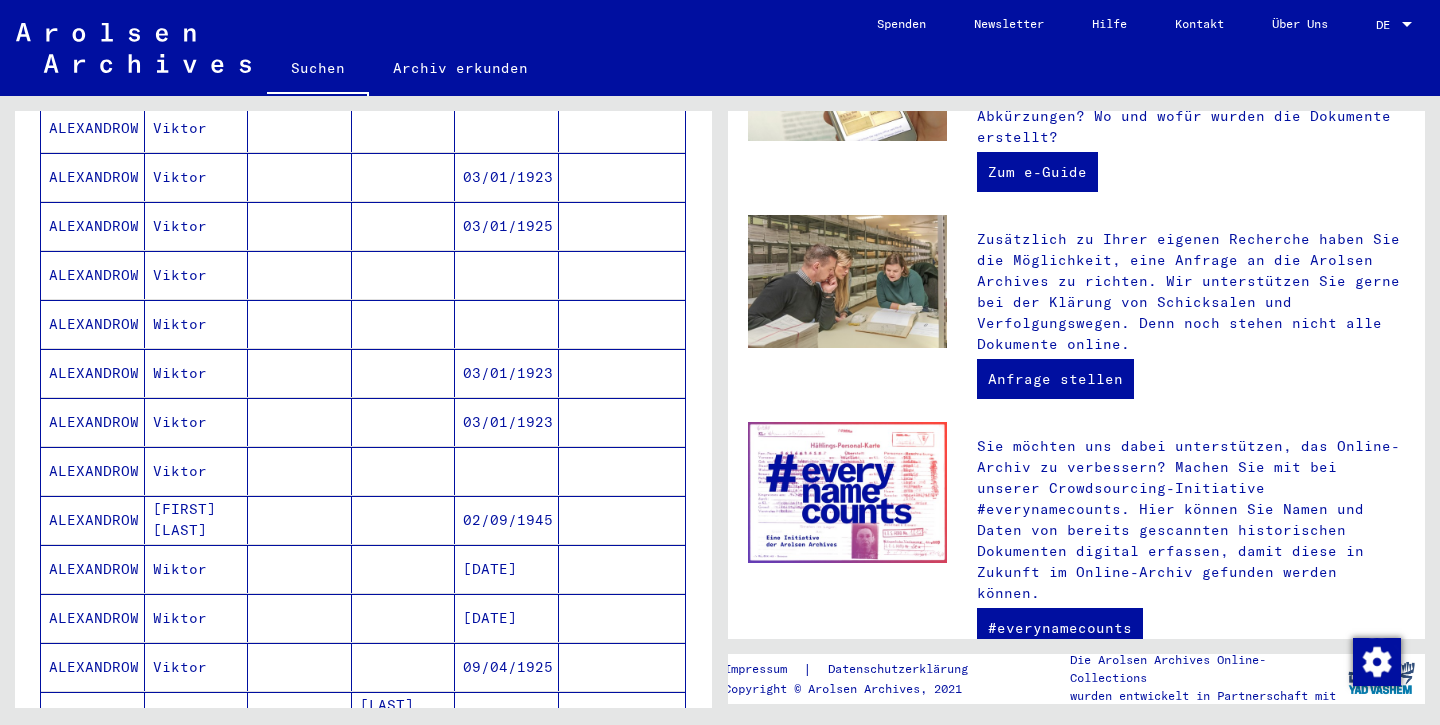 click on "ALEXANDROW" at bounding box center (93, 618) 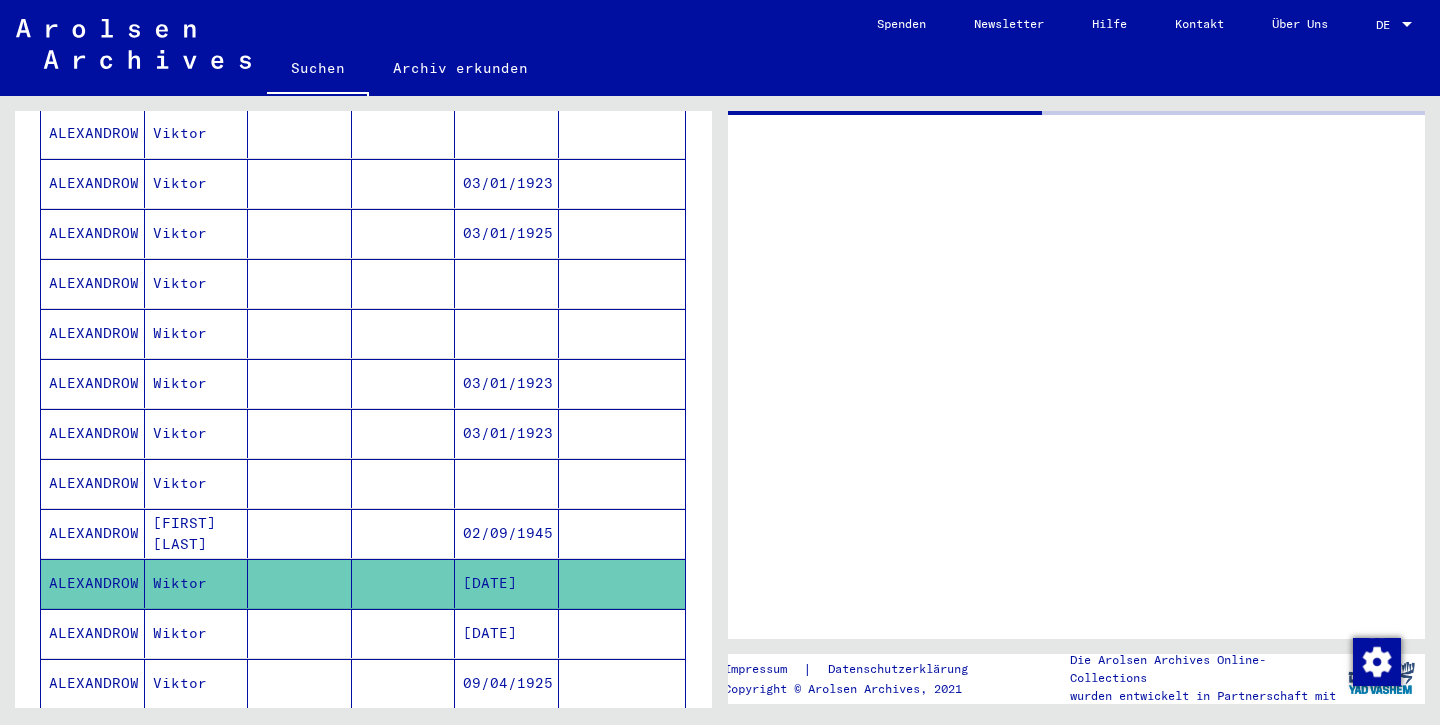 click on "ALEXANDROW" 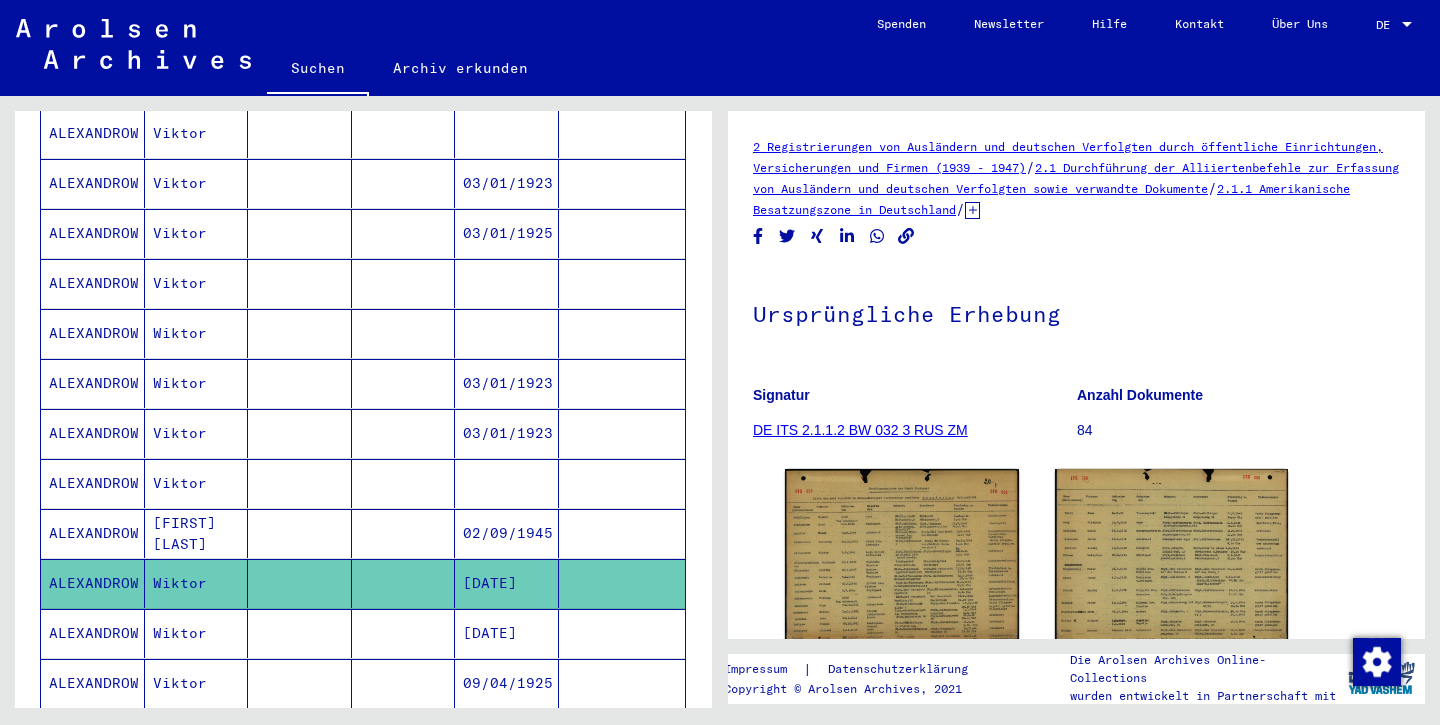 scroll, scrollTop: 0, scrollLeft: 0, axis: both 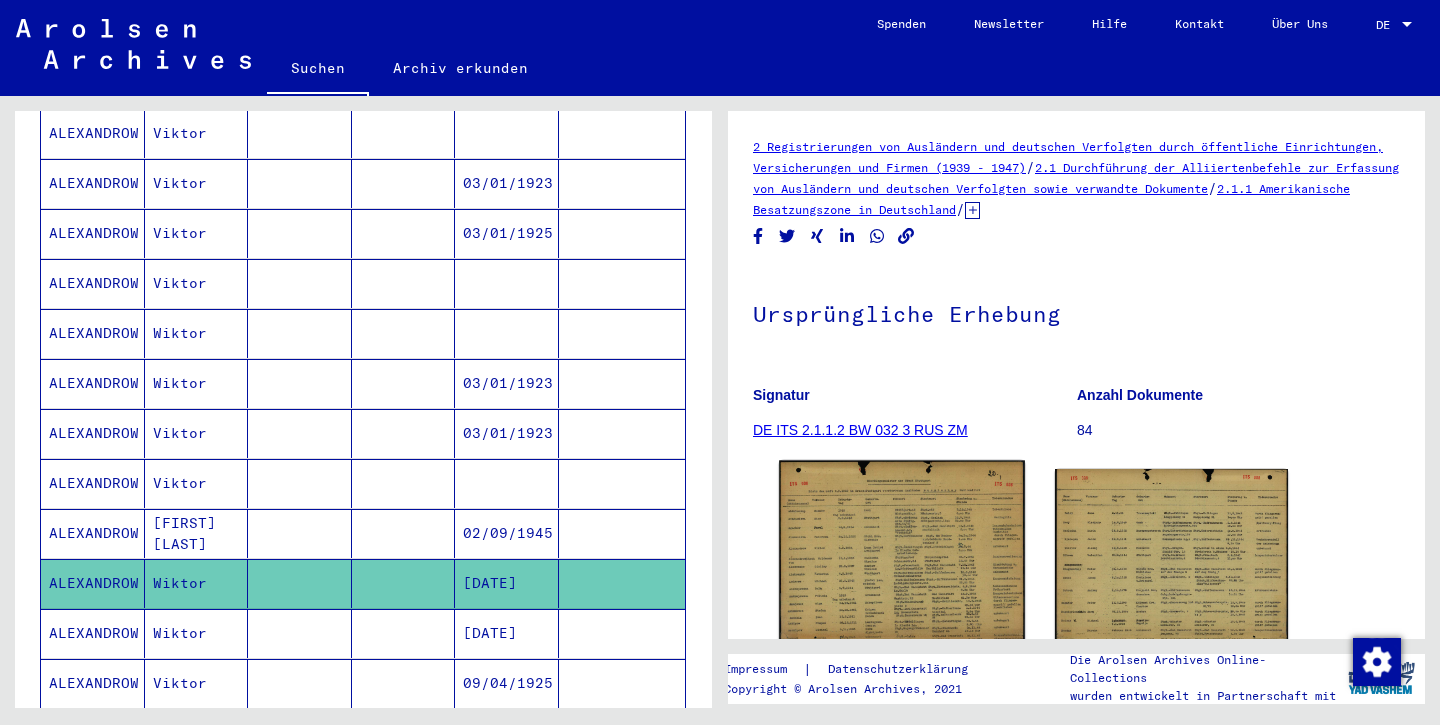 click 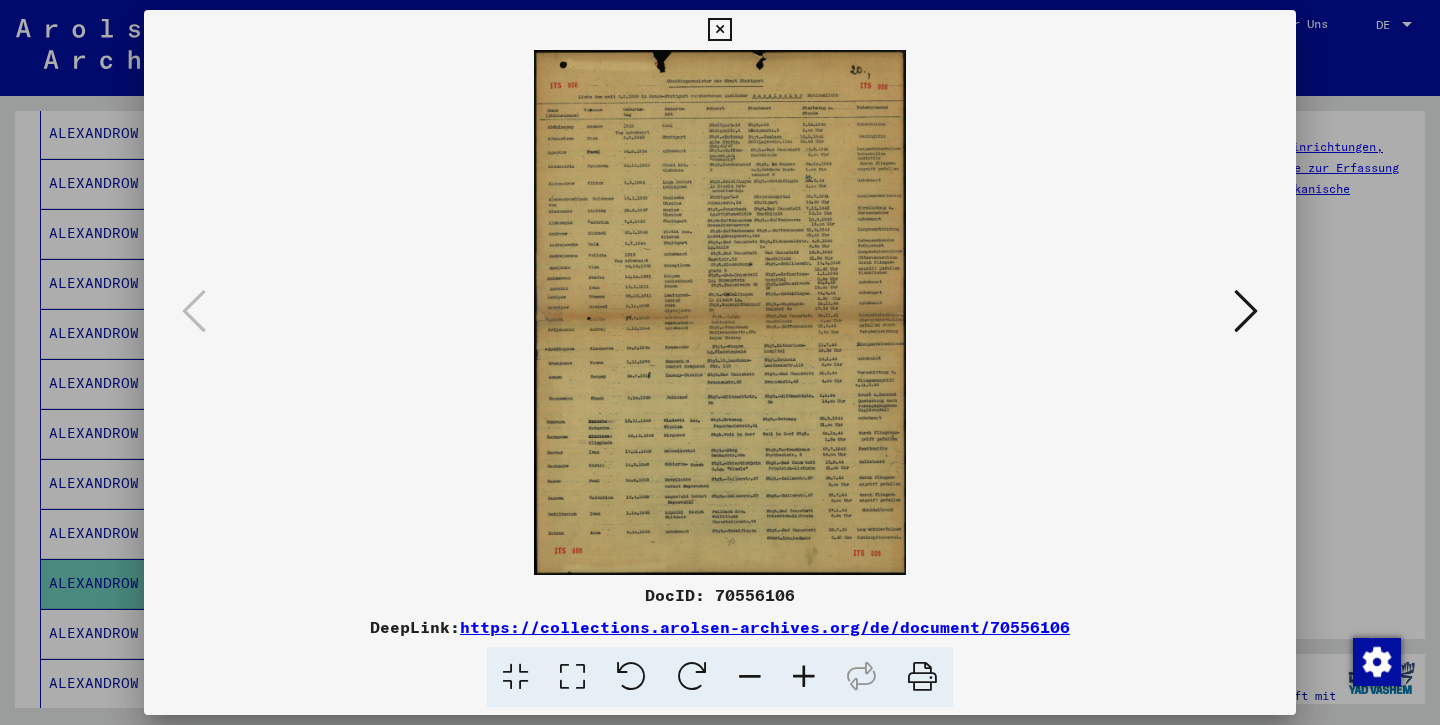 click at bounding box center [719, 30] 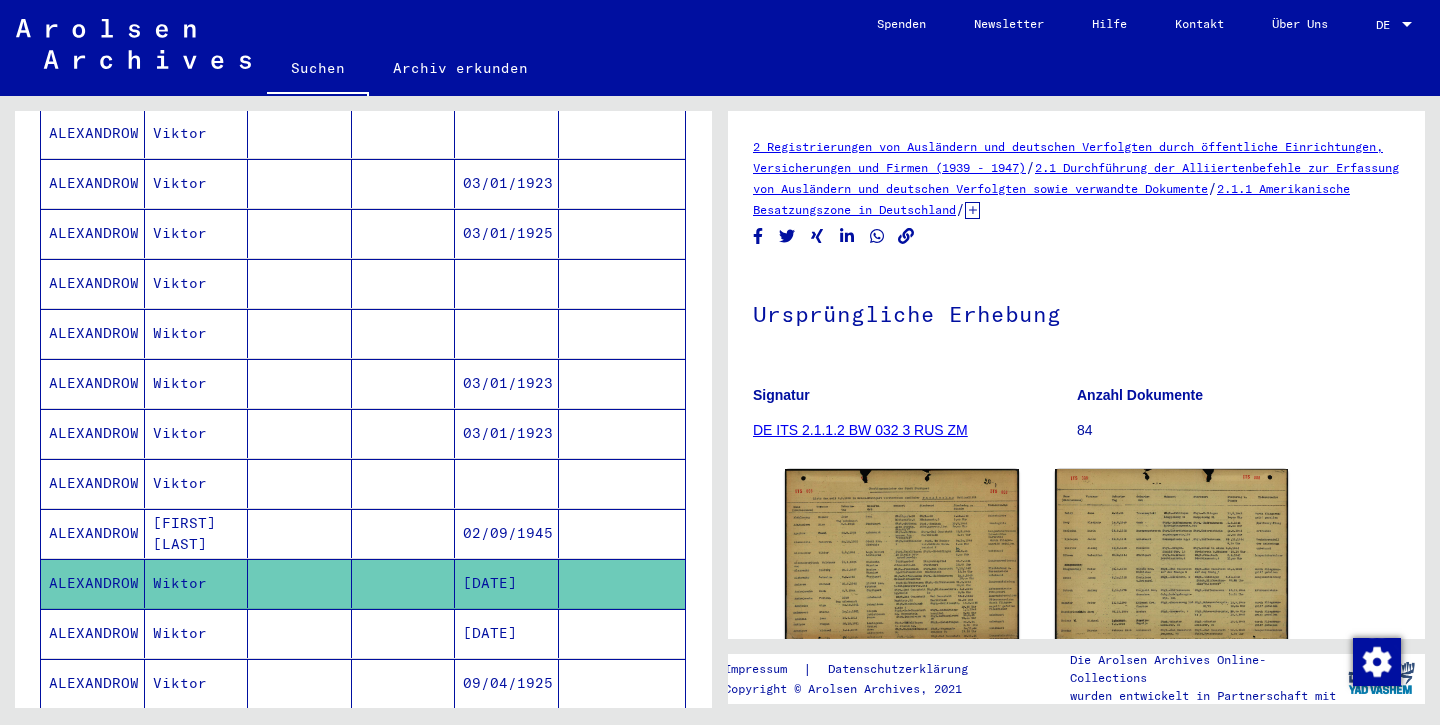 click on "DE ITS 2.1.1.2 BW 032 3 RUS ZM" 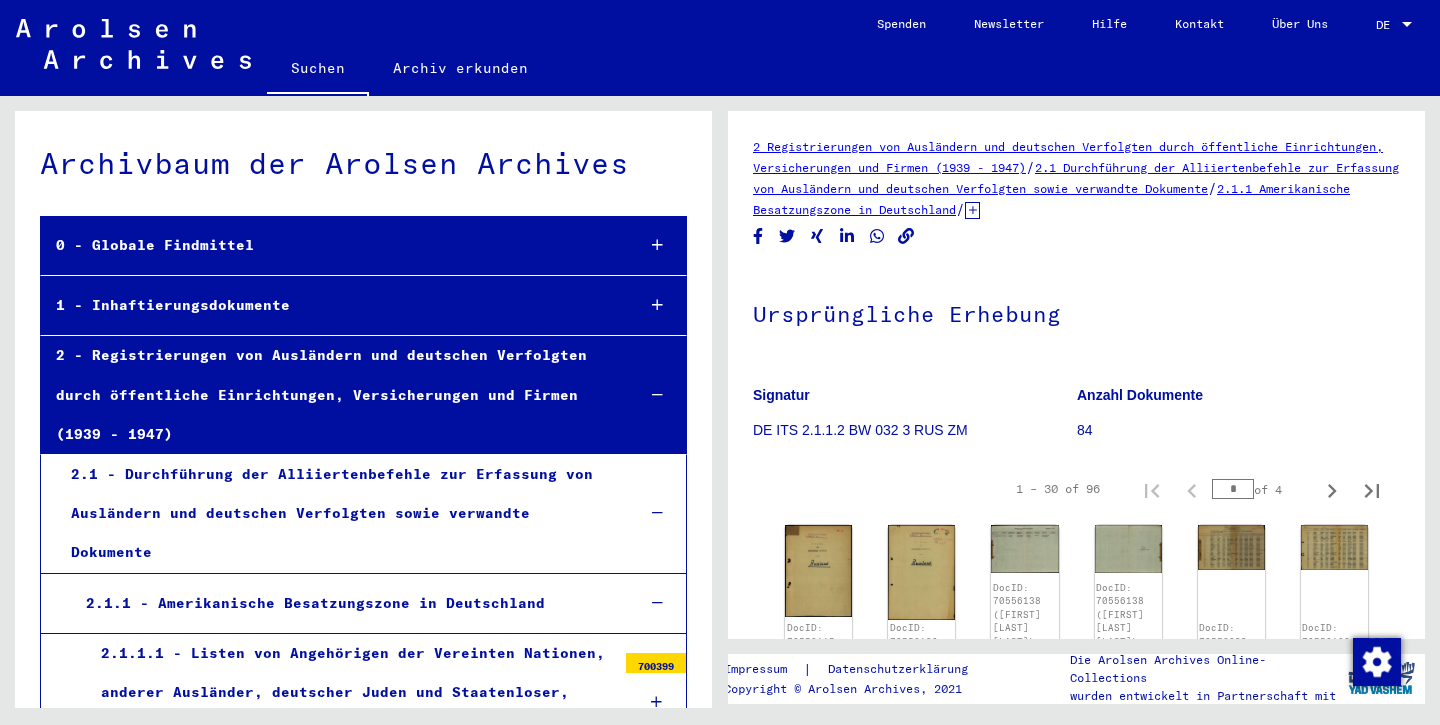 scroll, scrollTop: 5536, scrollLeft: 0, axis: vertical 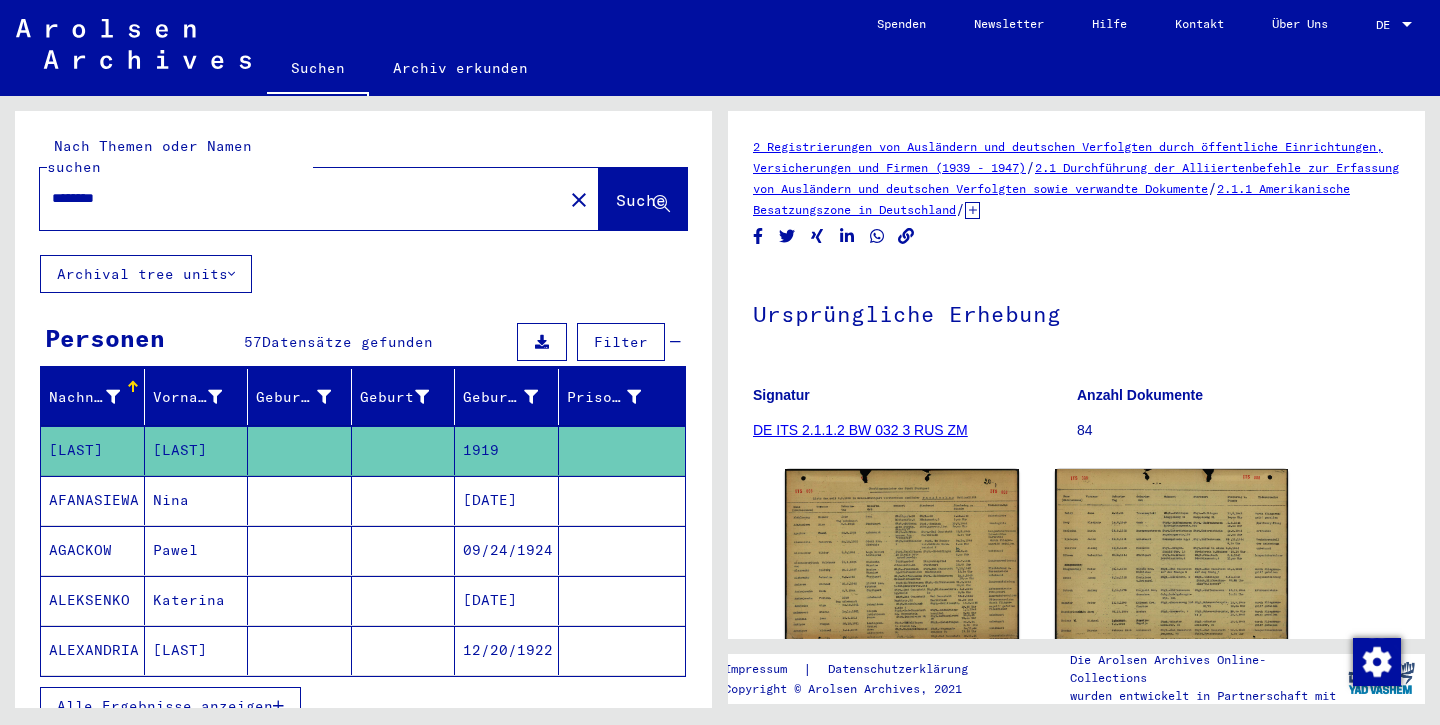 drag, startPoint x: 142, startPoint y: 180, endPoint x: 0, endPoint y: 171, distance: 142.28493 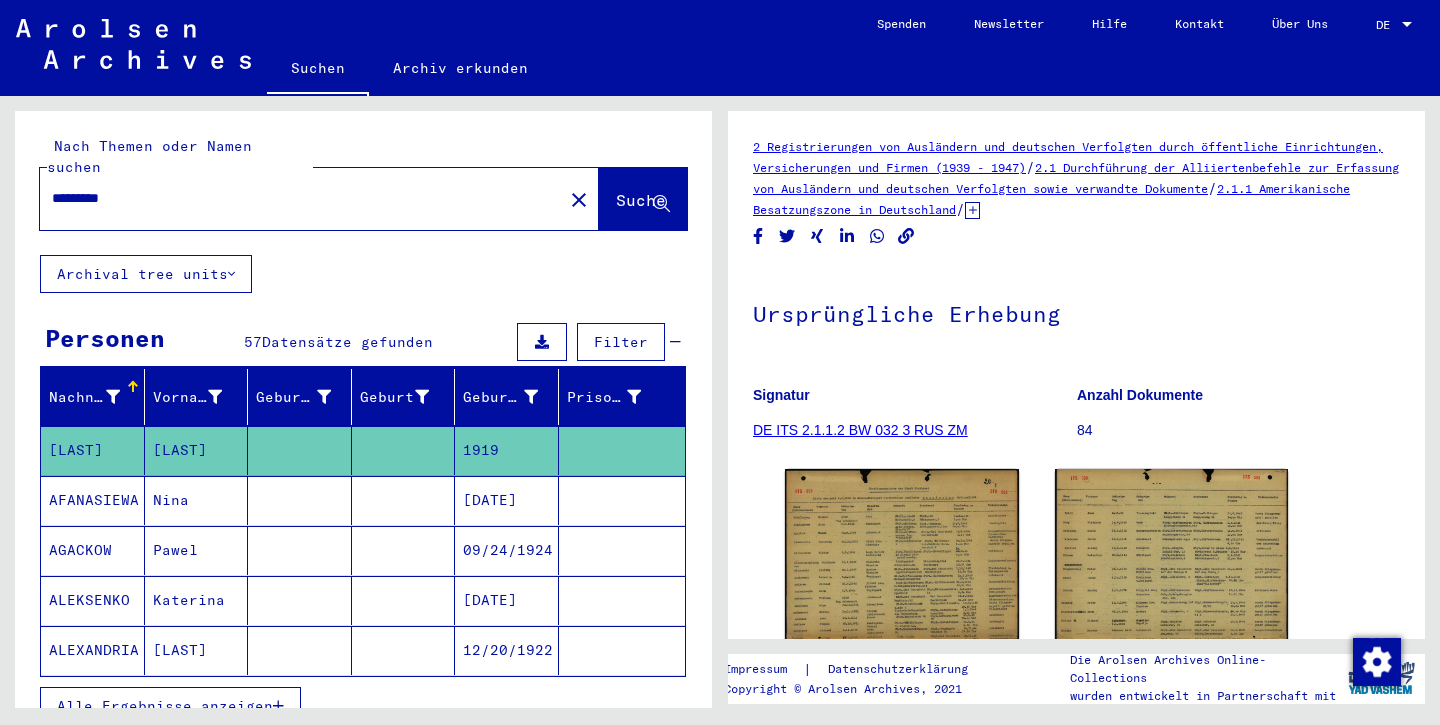 click on "Suche" 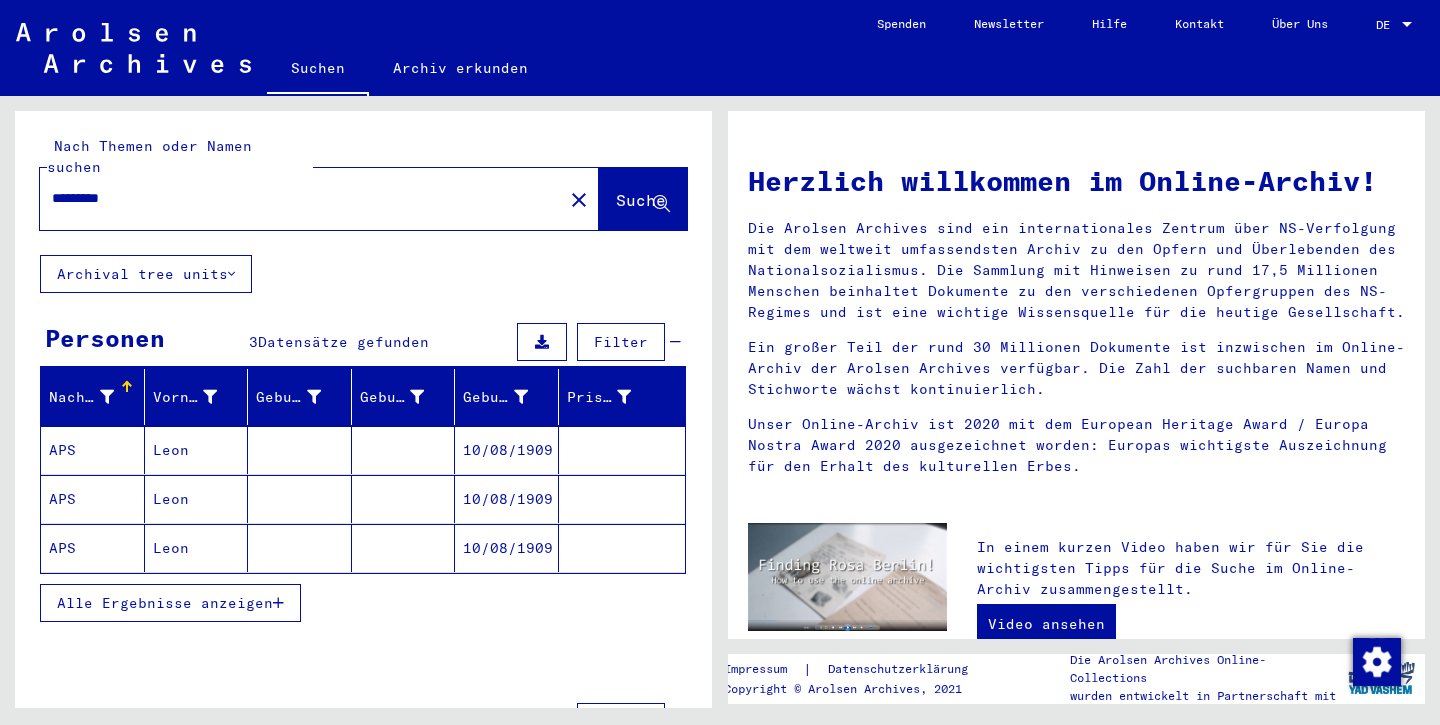 click on "APS" at bounding box center [93, 499] 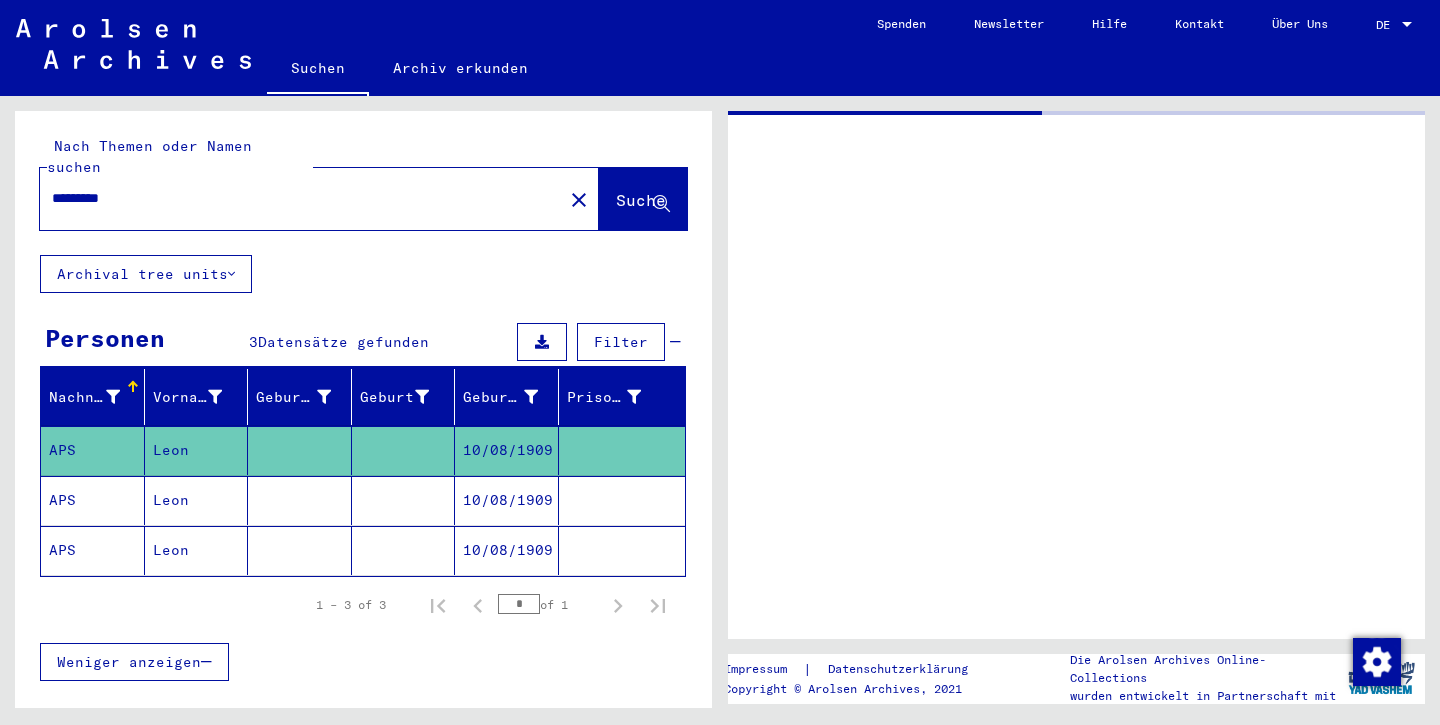 click on "APS" 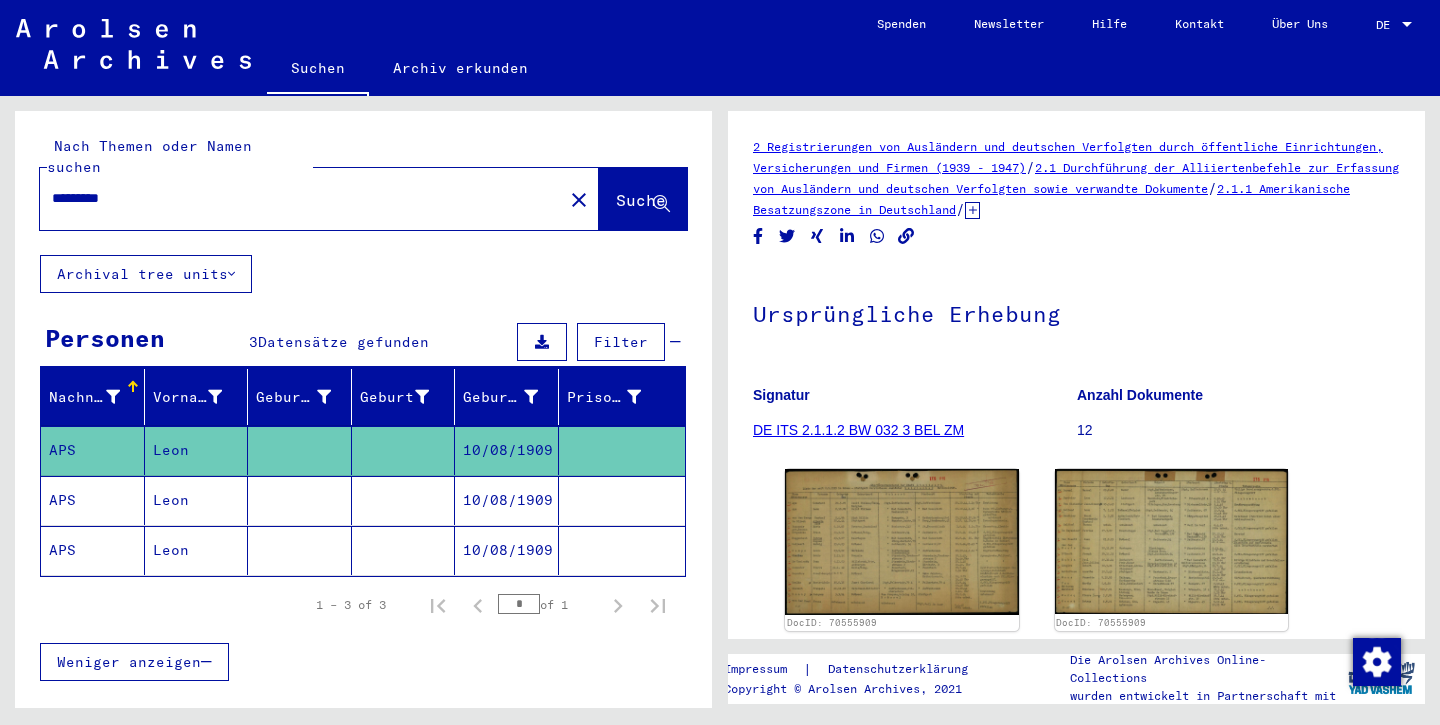 scroll, scrollTop: 0, scrollLeft: 0, axis: both 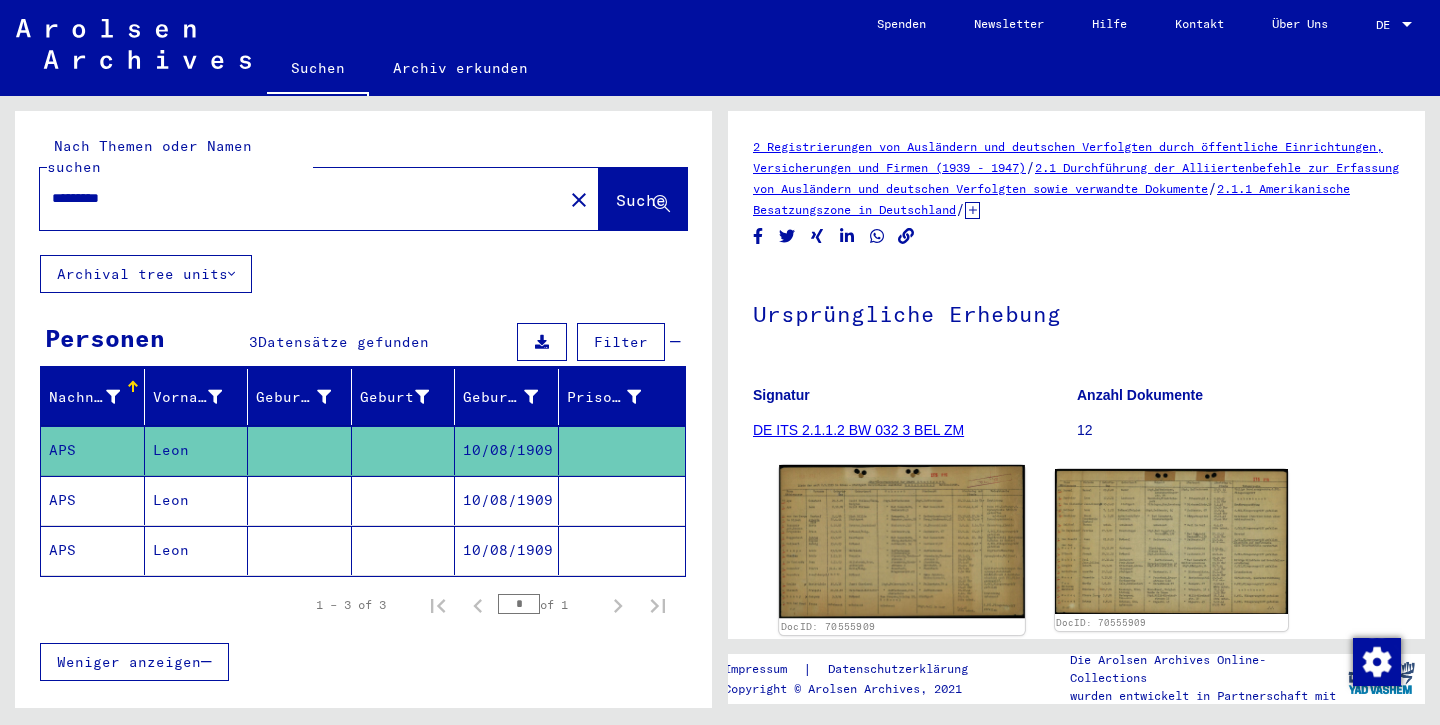 click 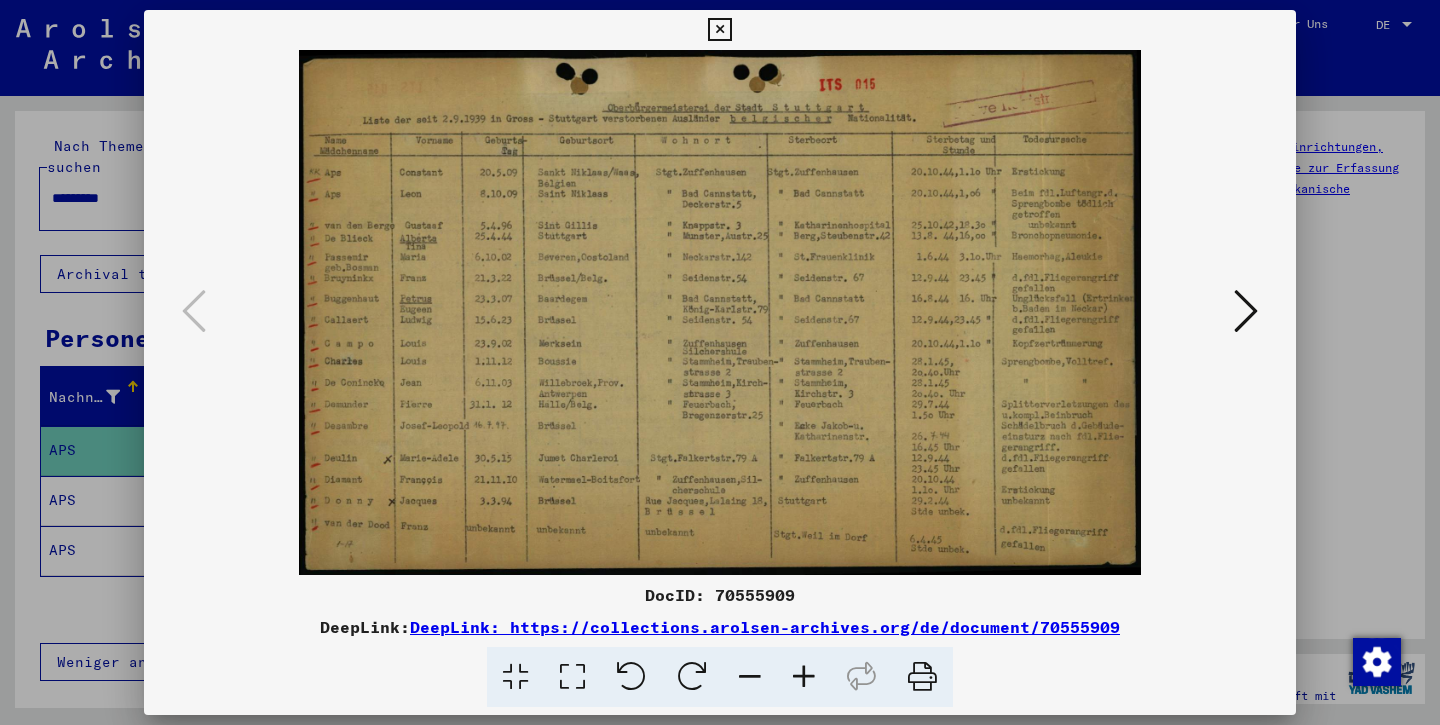 click at bounding box center (719, 30) 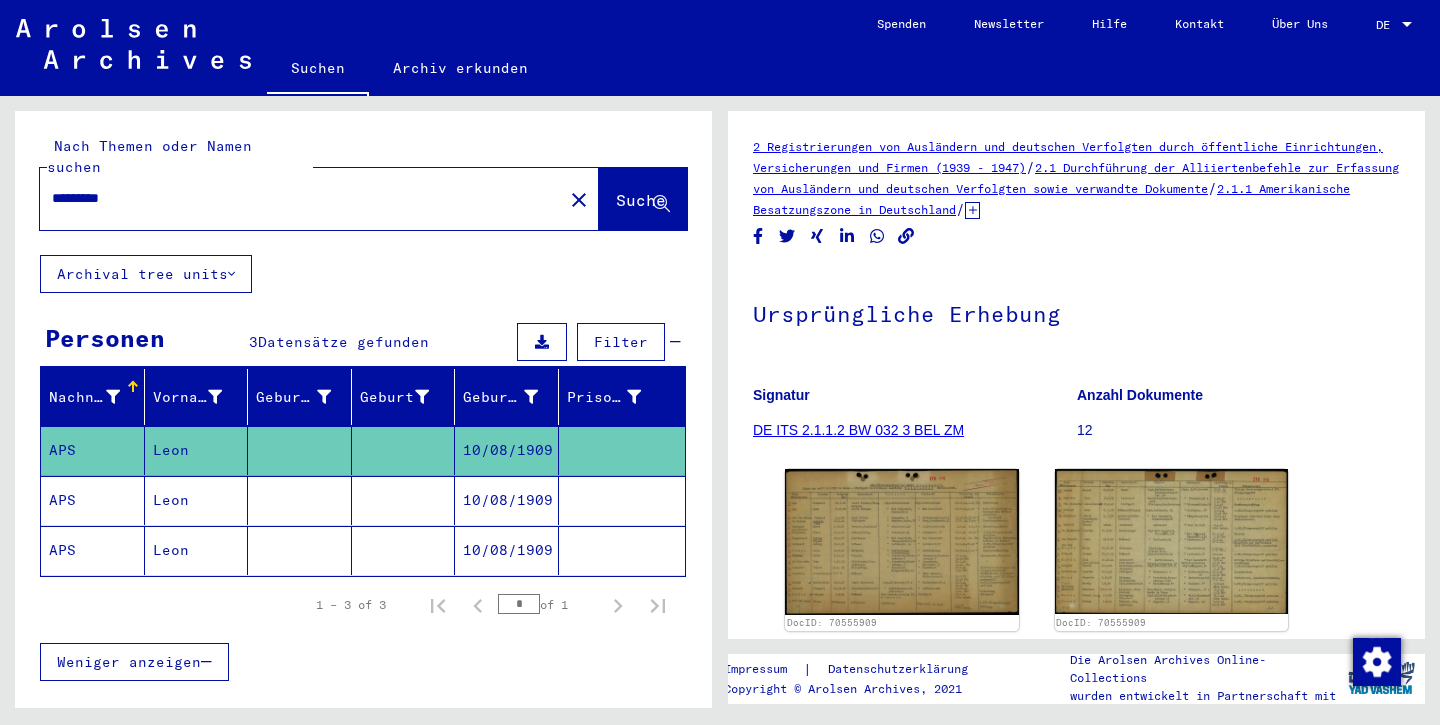 drag, startPoint x: 144, startPoint y: 184, endPoint x: 39, endPoint y: 184, distance: 105 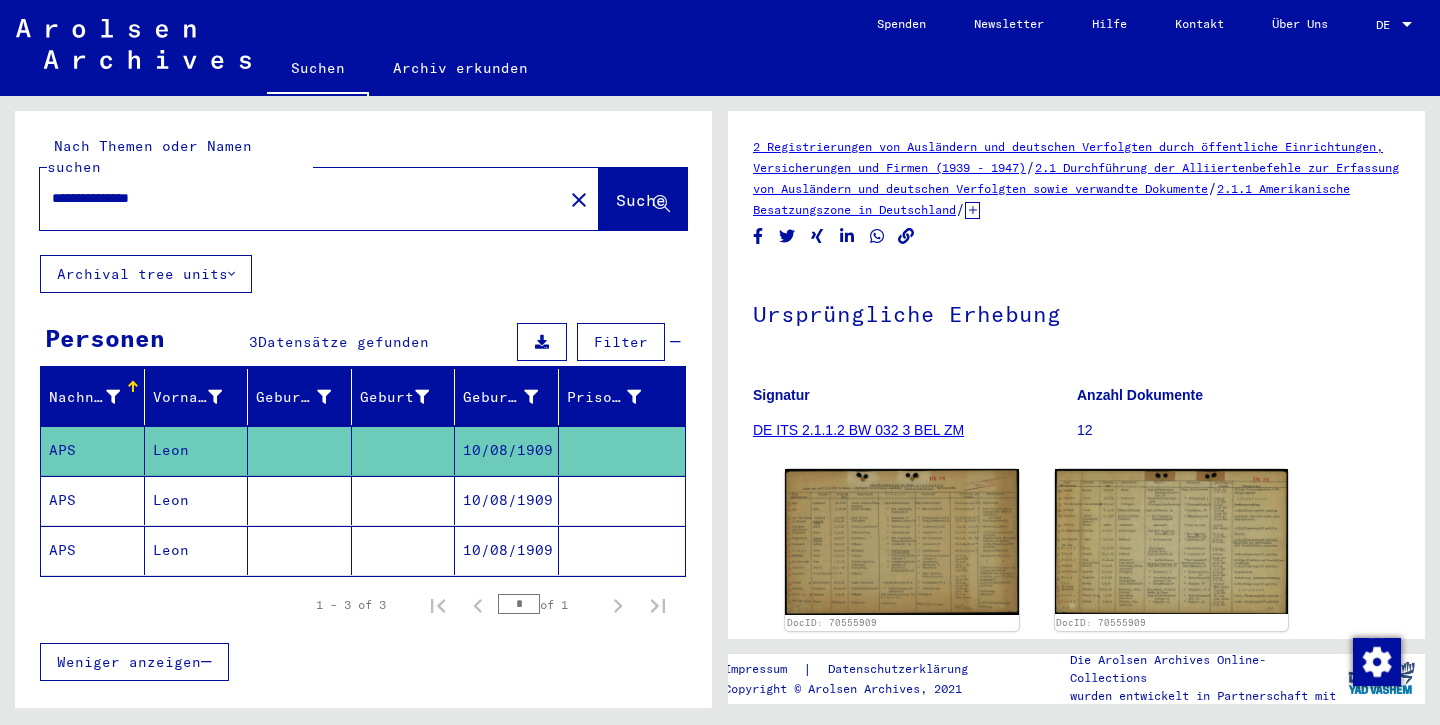 type on "**********" 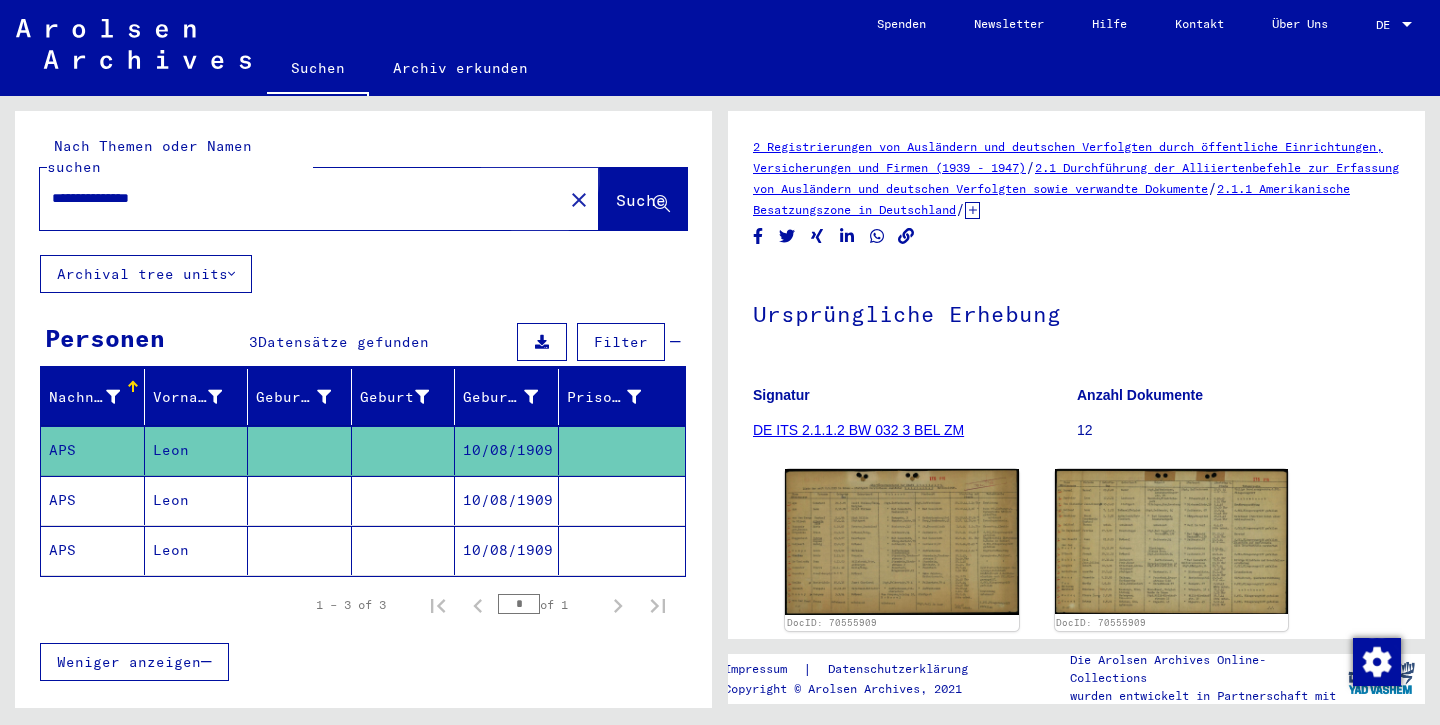 click on "Suche" 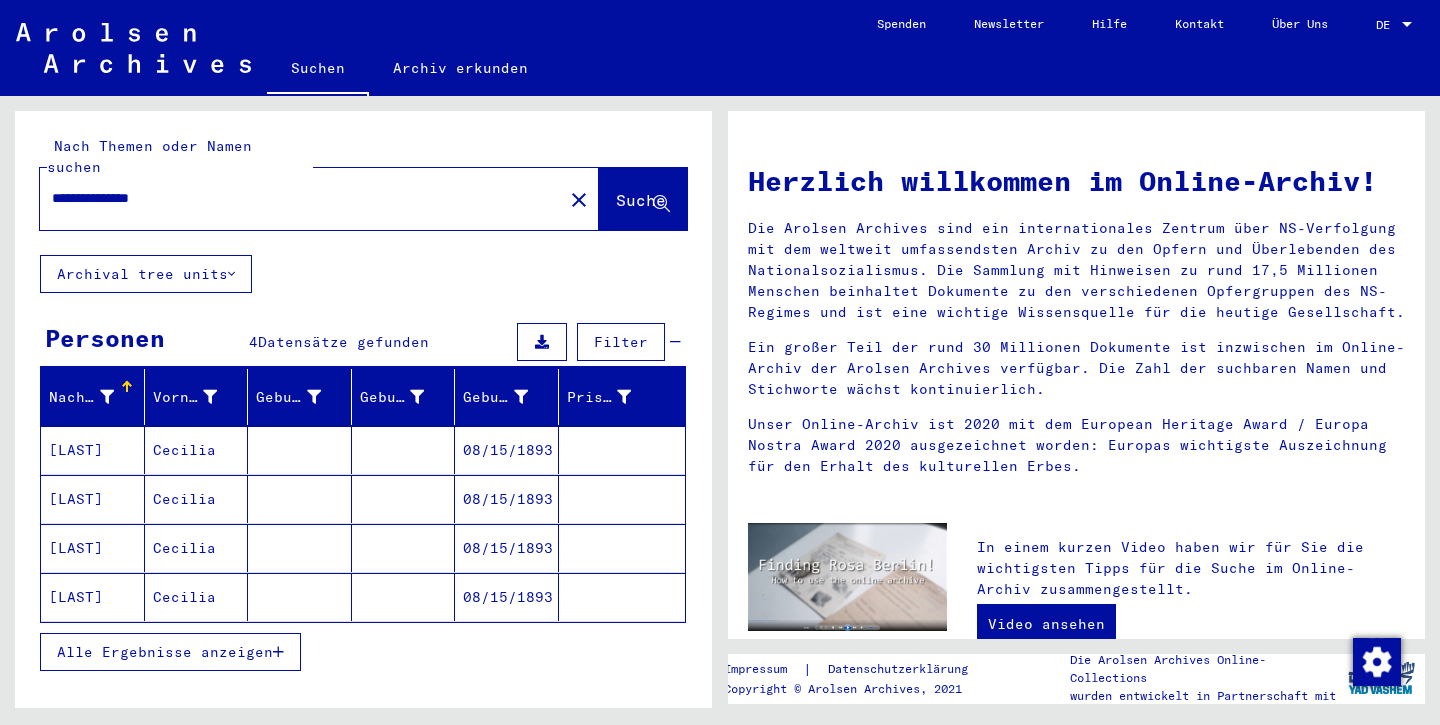 click on "[LAST]" at bounding box center [93, 499] 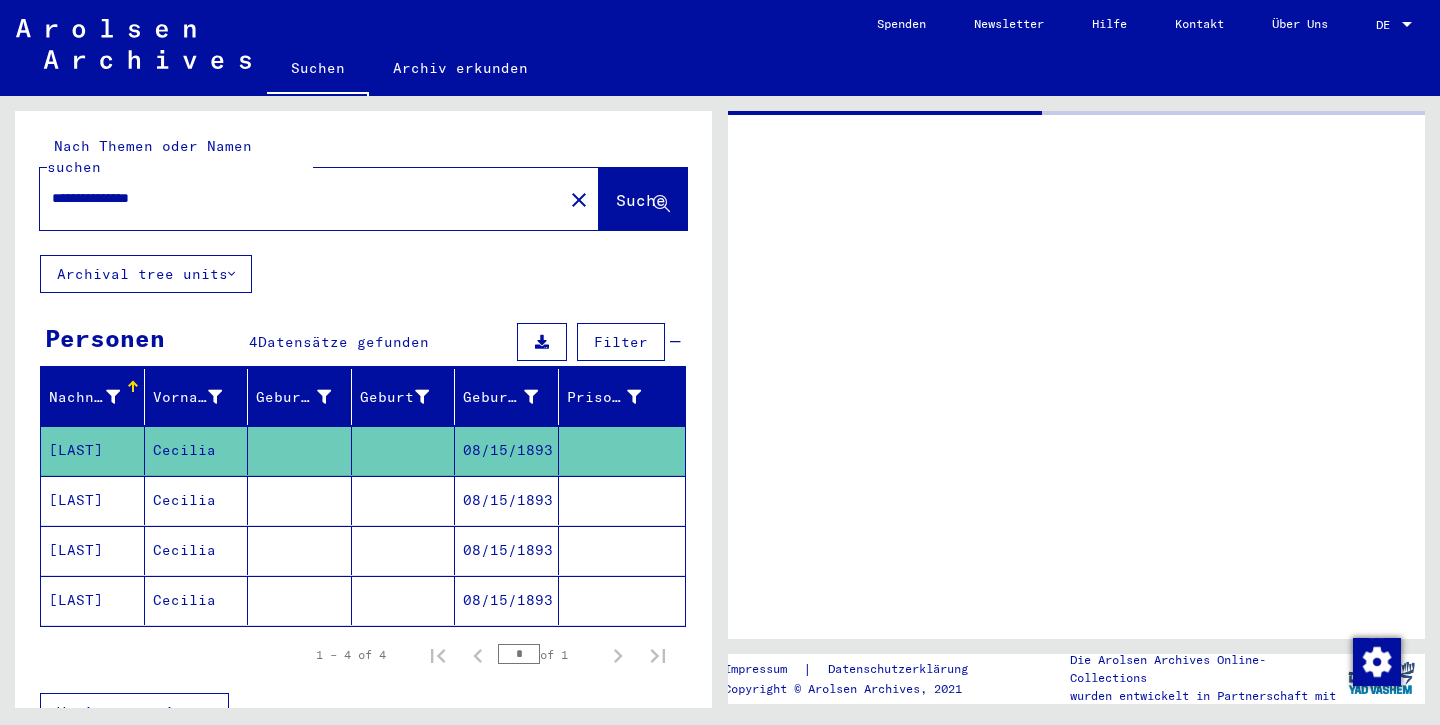 click on "[LAST]" 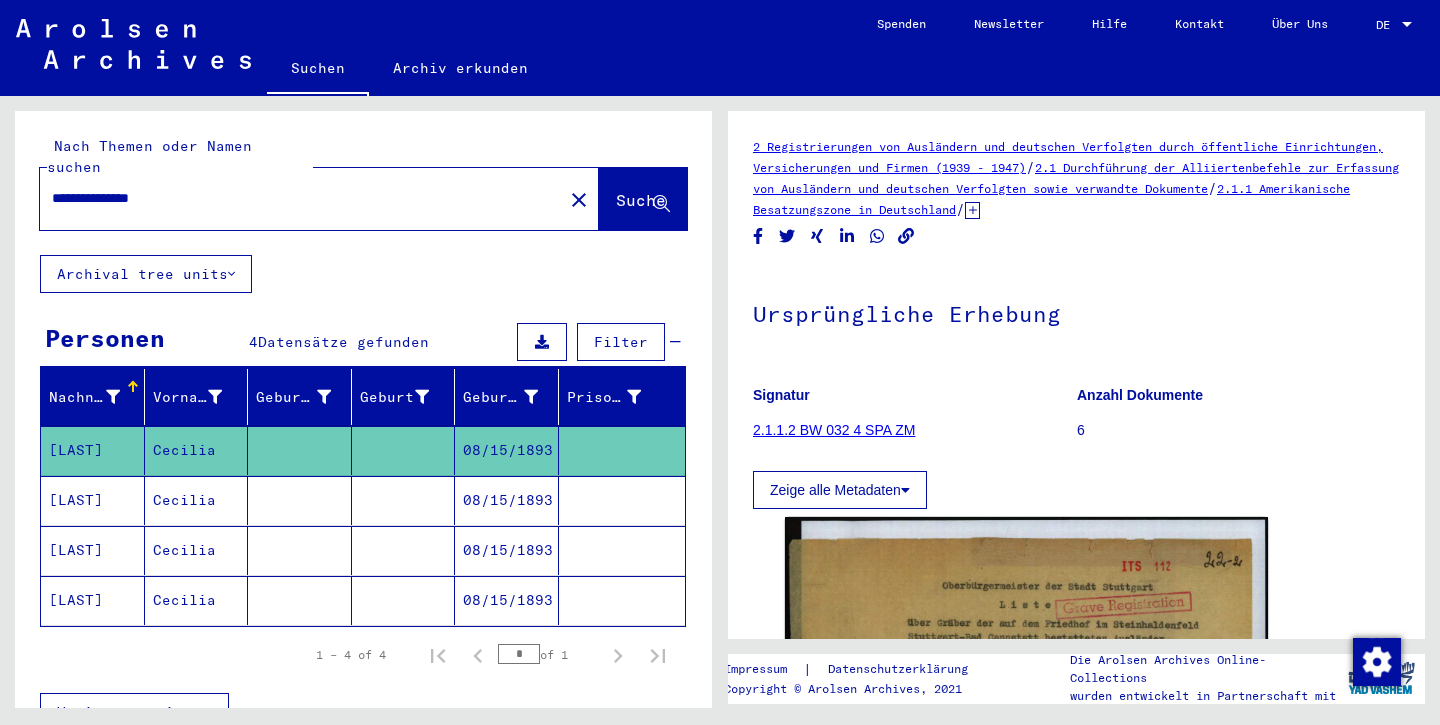 scroll, scrollTop: 0, scrollLeft: 0, axis: both 